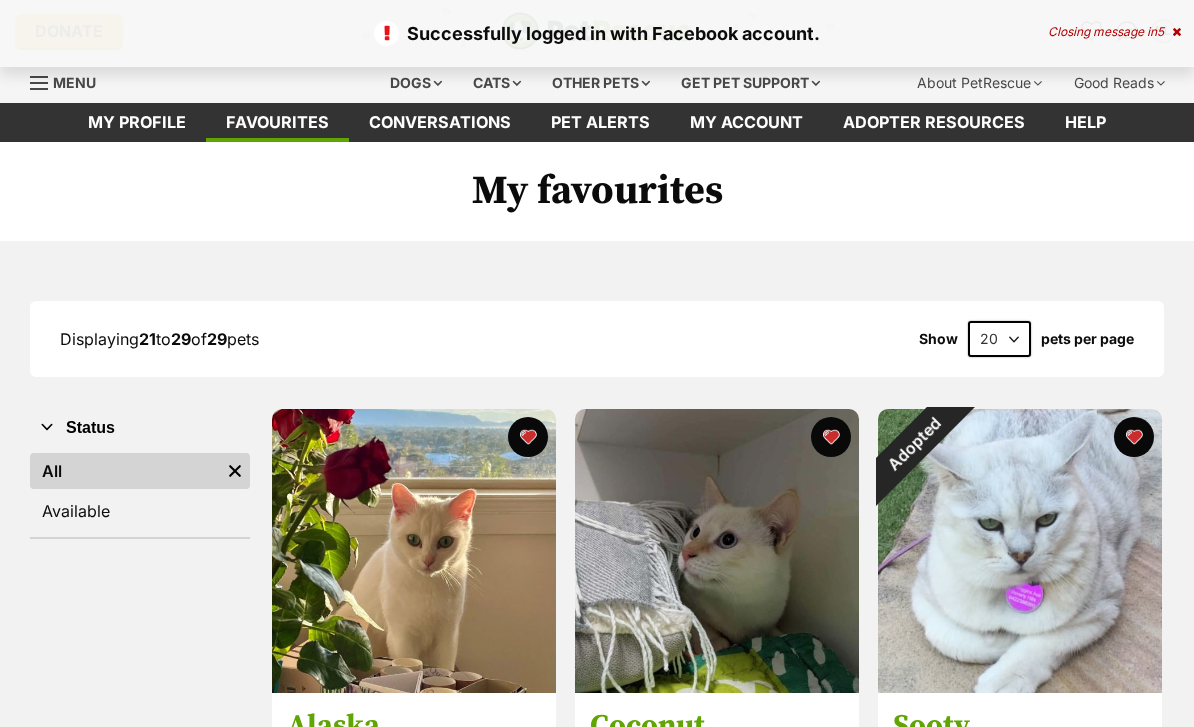 scroll, scrollTop: 0, scrollLeft: 0, axis: both 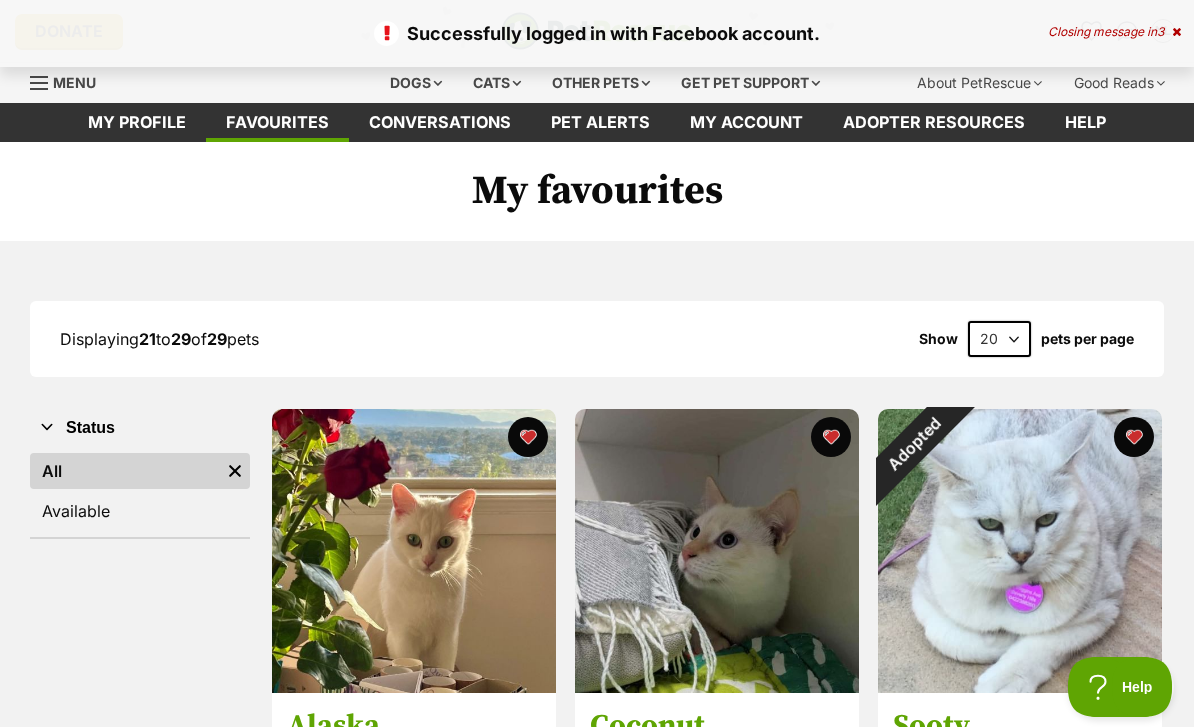 click on "Cats" at bounding box center [497, 83] 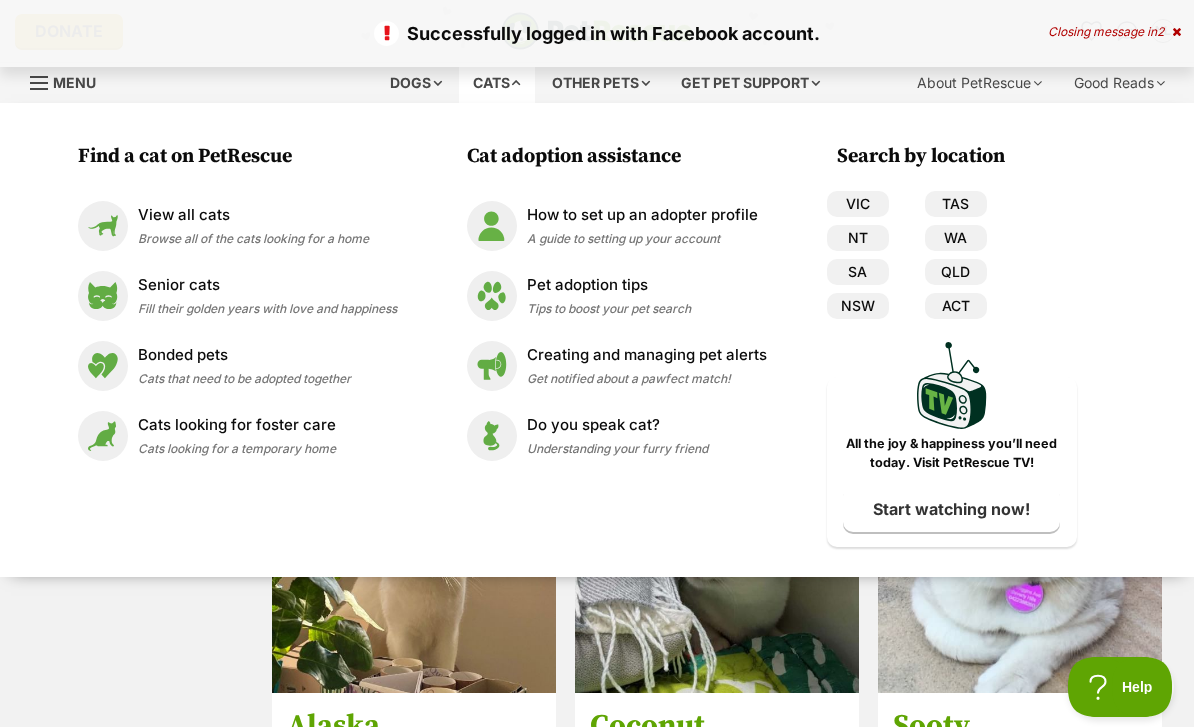 scroll, scrollTop: 0, scrollLeft: 0, axis: both 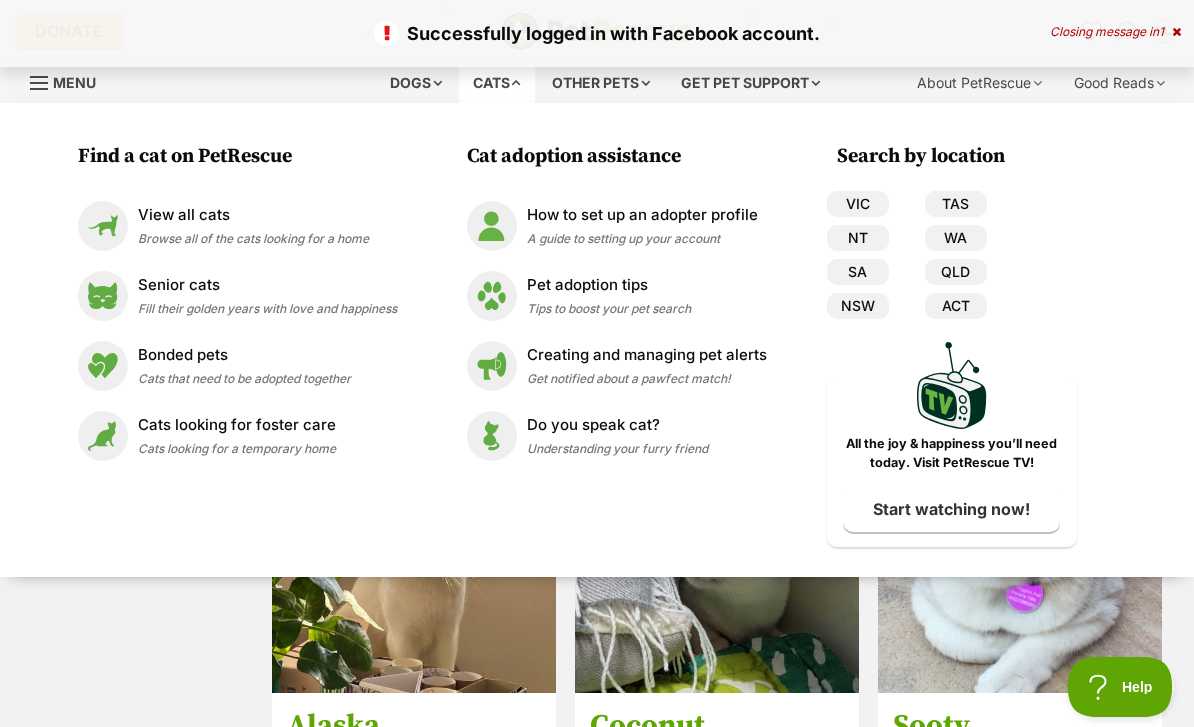 click on "NSW" at bounding box center [858, 306] 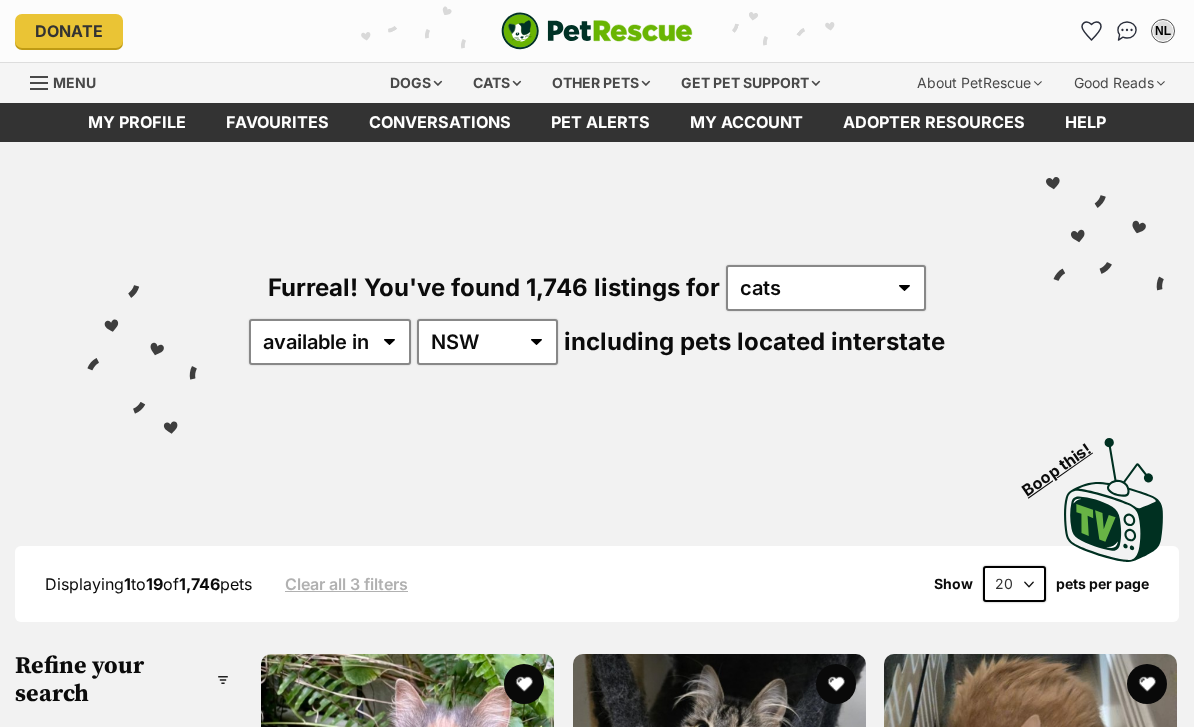 scroll, scrollTop: 0, scrollLeft: 0, axis: both 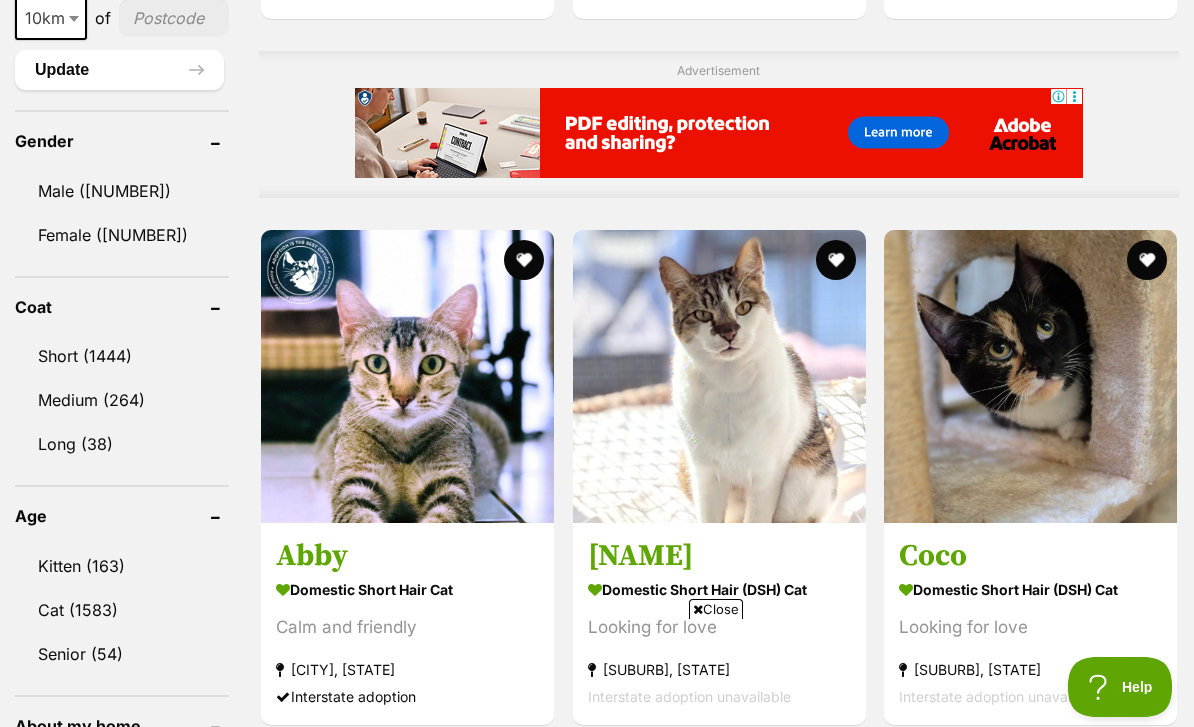 click on "Cat (1583)" at bounding box center (122, 610) 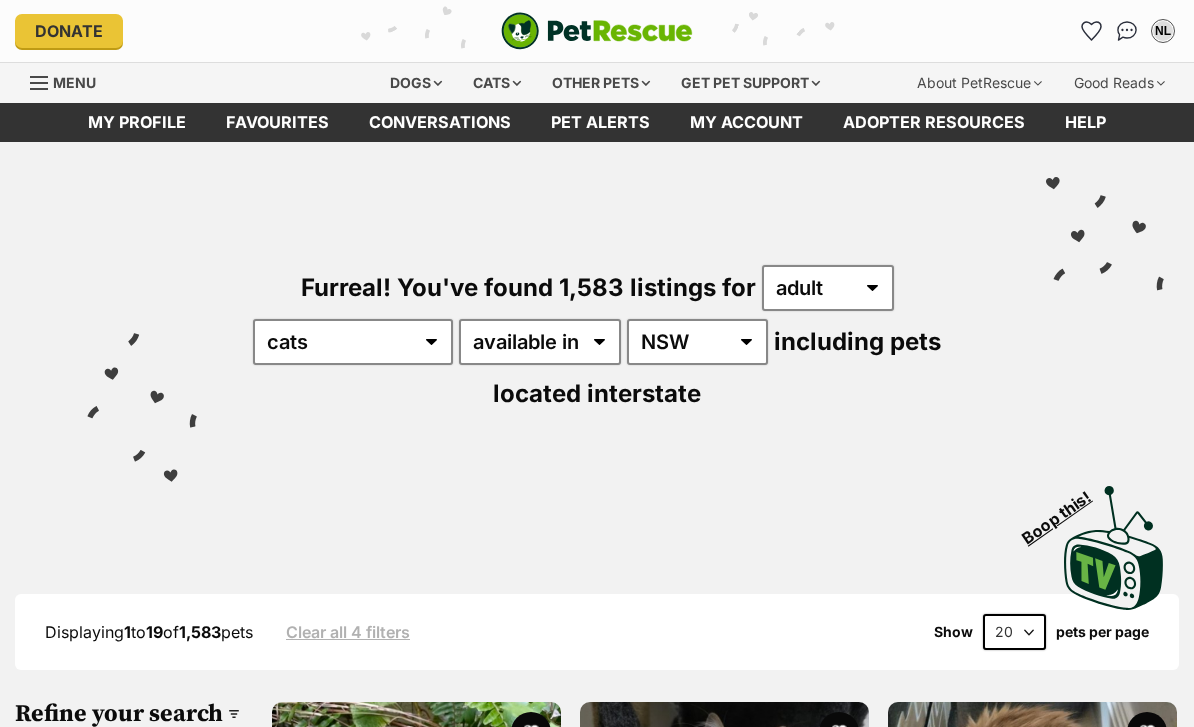 scroll, scrollTop: 0, scrollLeft: 0, axis: both 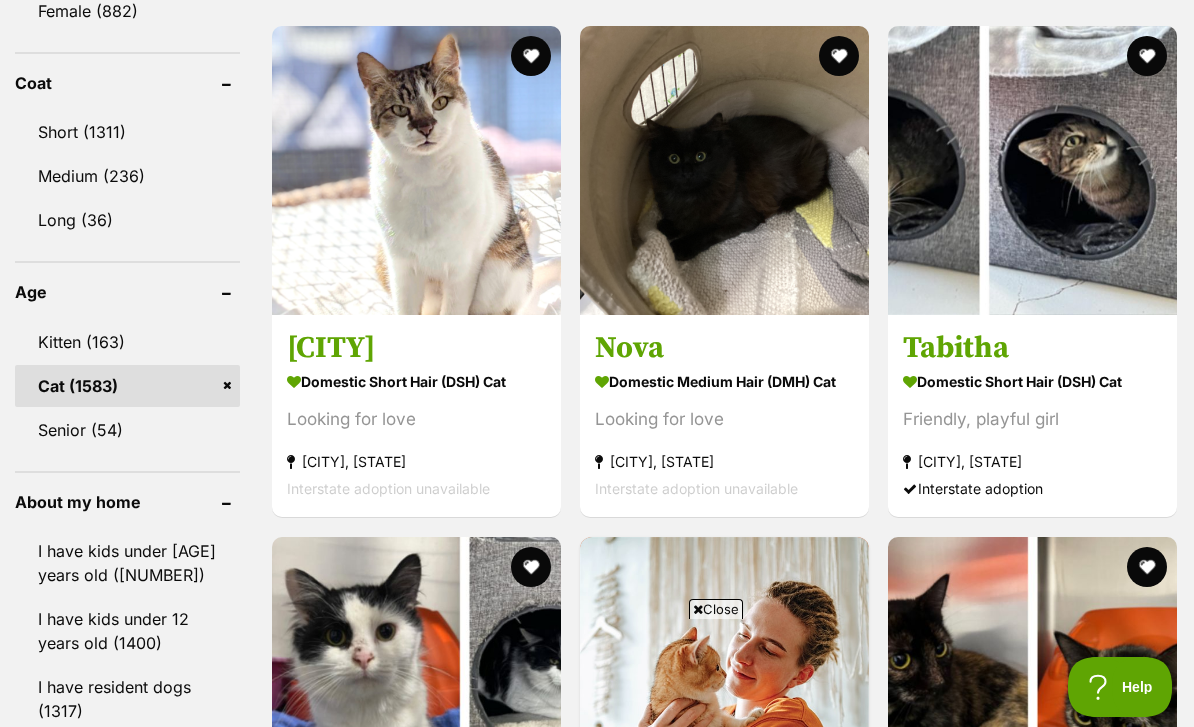 click on "Medium (236)" at bounding box center [127, 176] 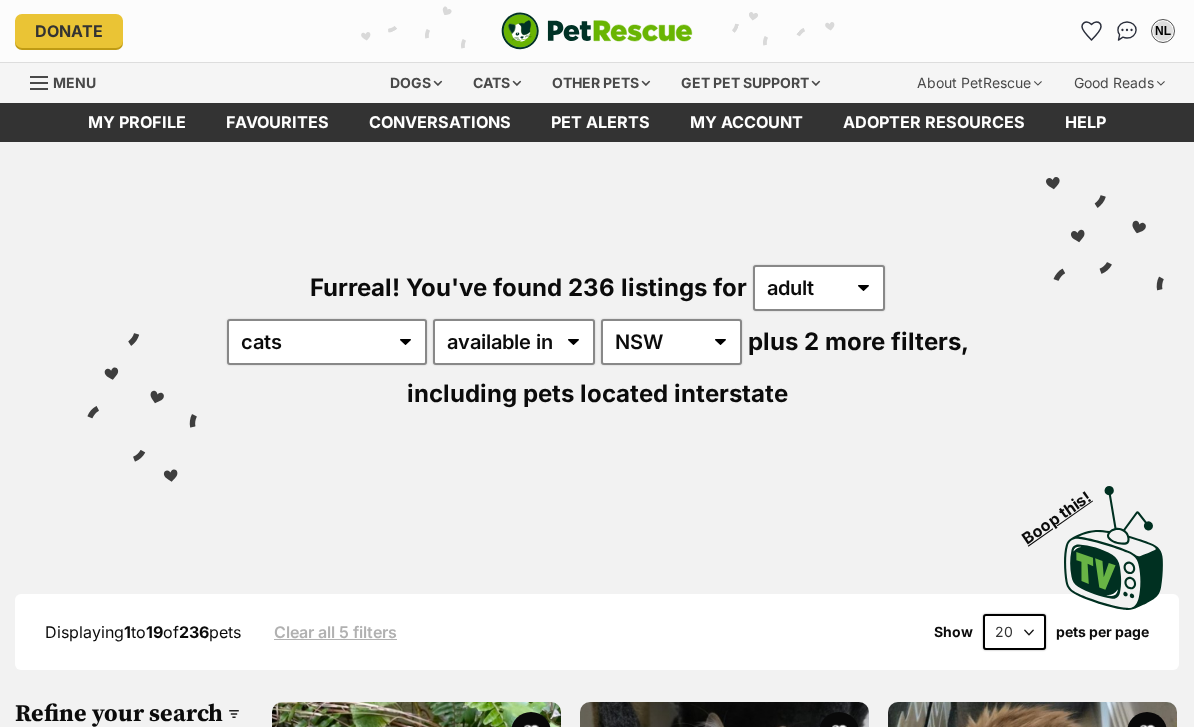 scroll, scrollTop: 0, scrollLeft: 0, axis: both 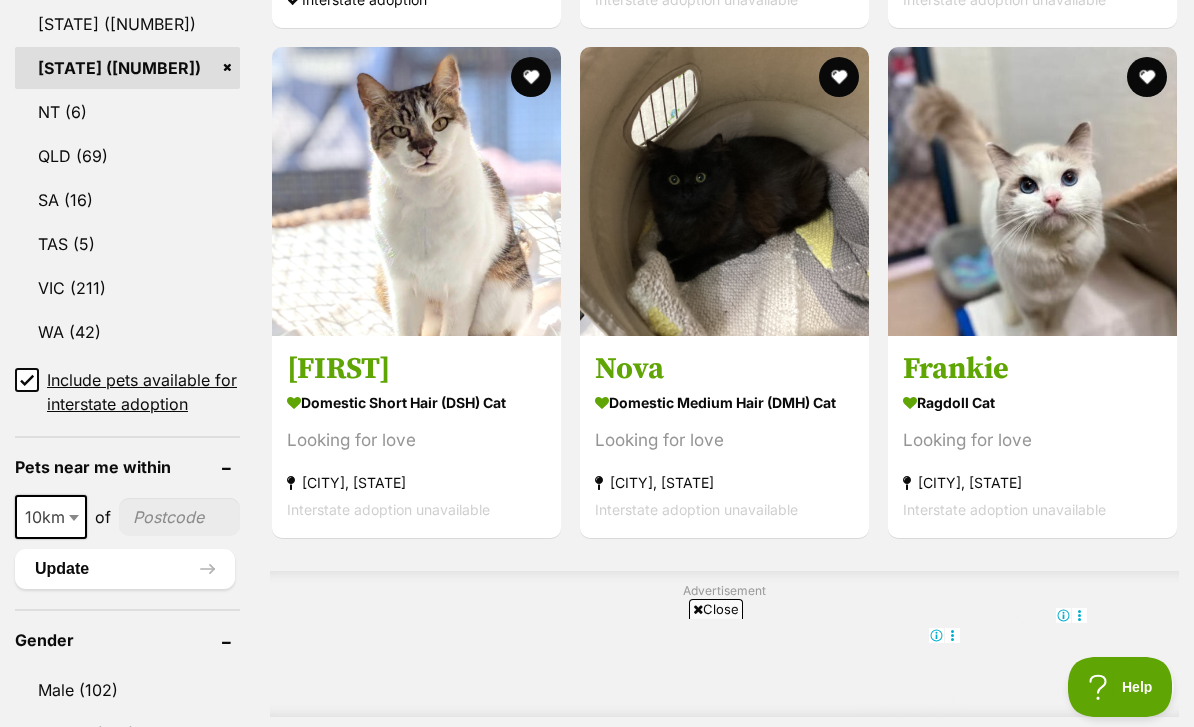 click on "Frankie" at bounding box center [1032, 370] 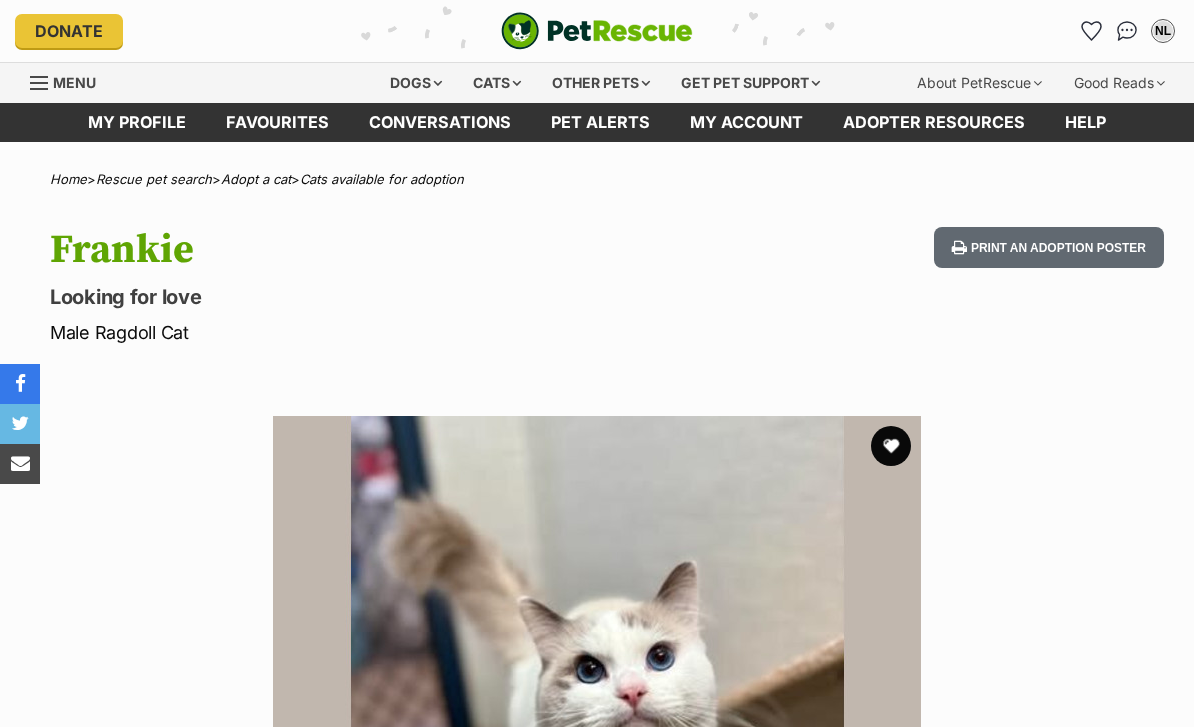 scroll, scrollTop: 0, scrollLeft: 0, axis: both 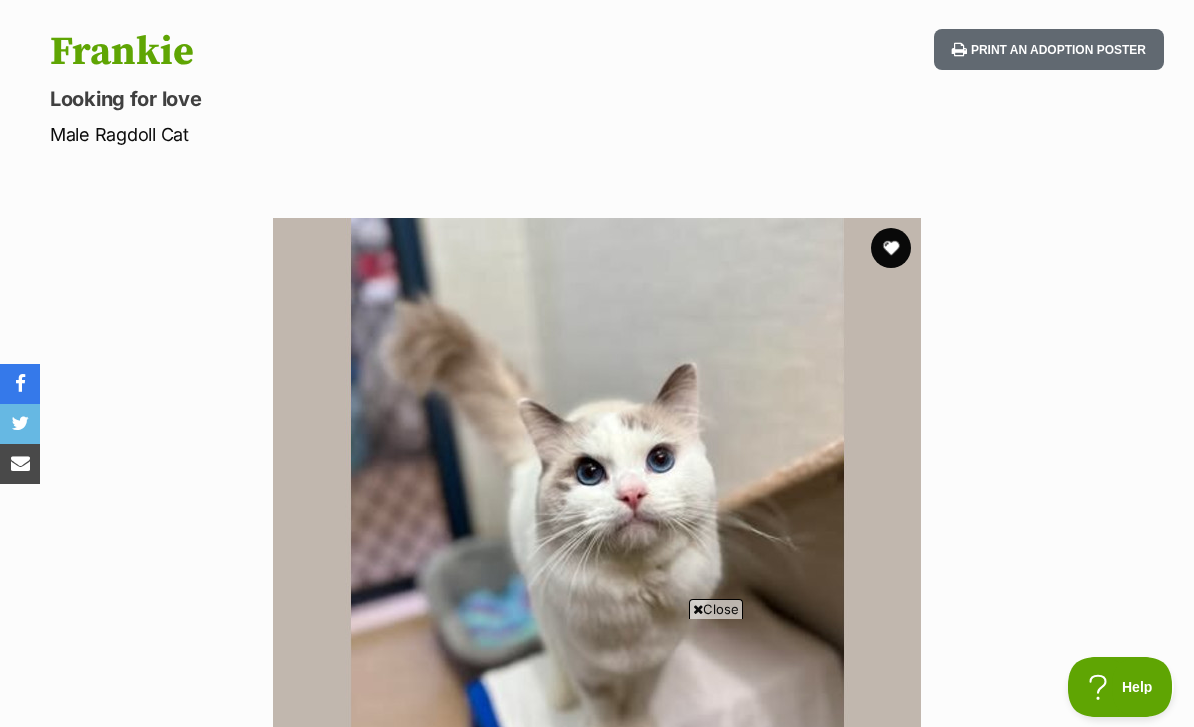 click at bounding box center (891, 248) 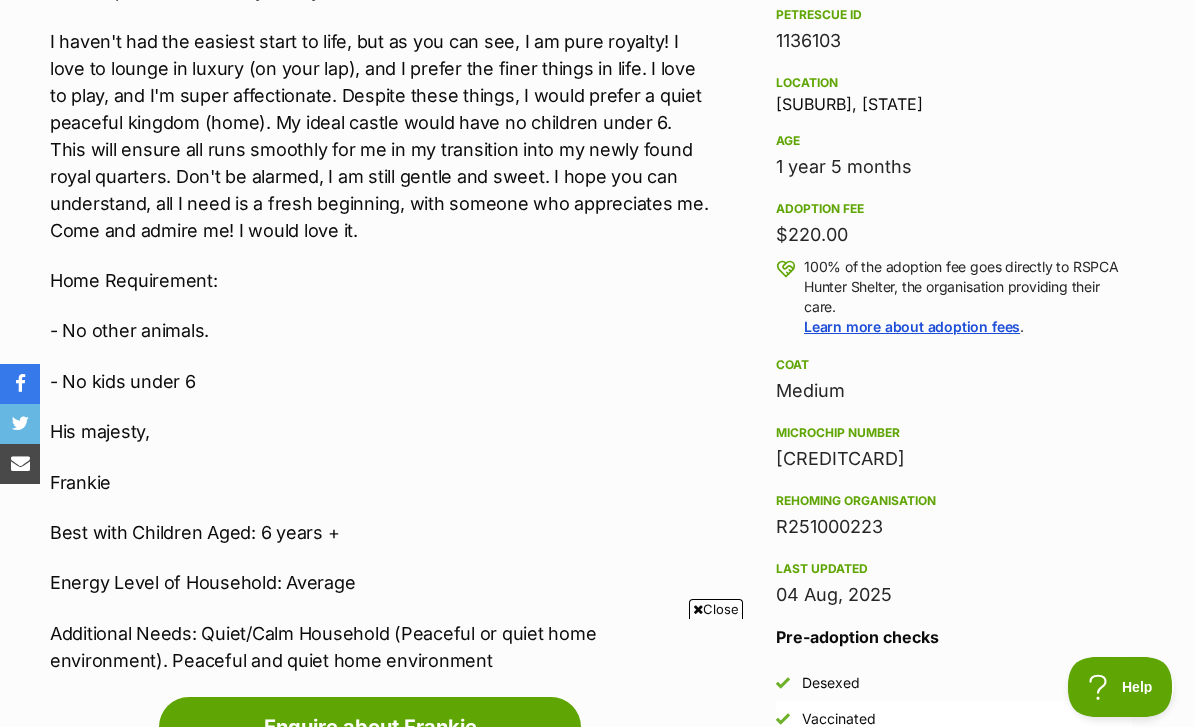 scroll, scrollTop: 1168, scrollLeft: 0, axis: vertical 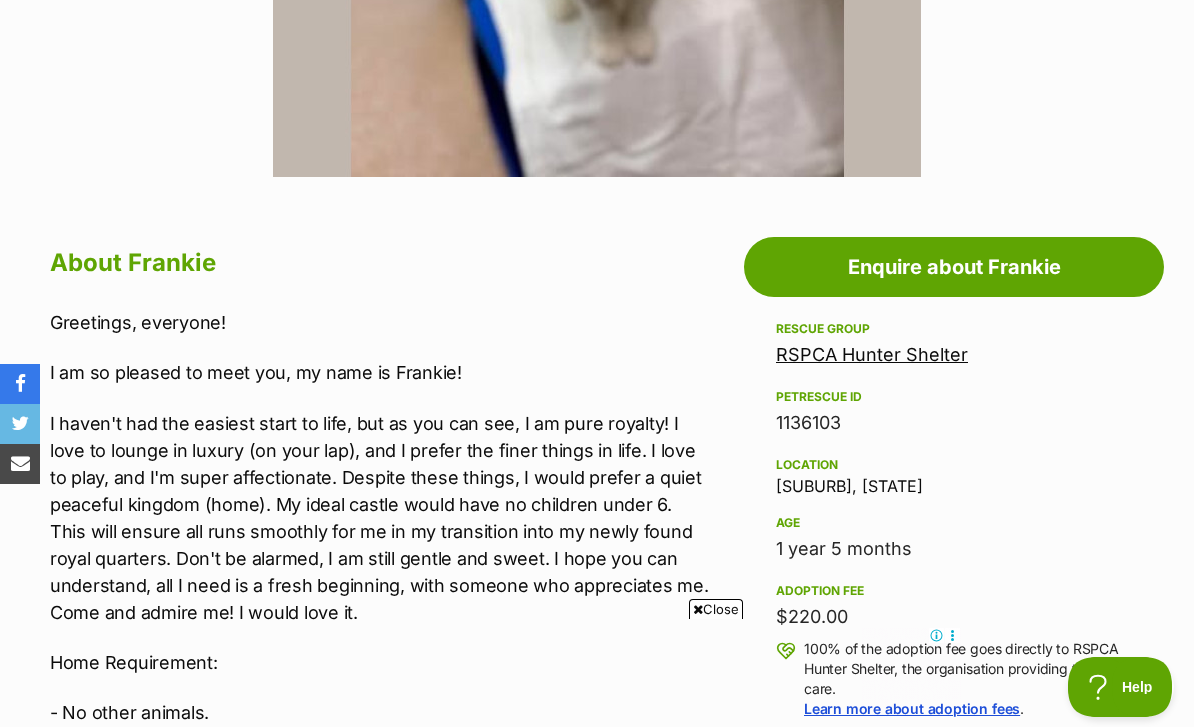 click on "RSPCA Hunter Shelter" at bounding box center [872, 354] 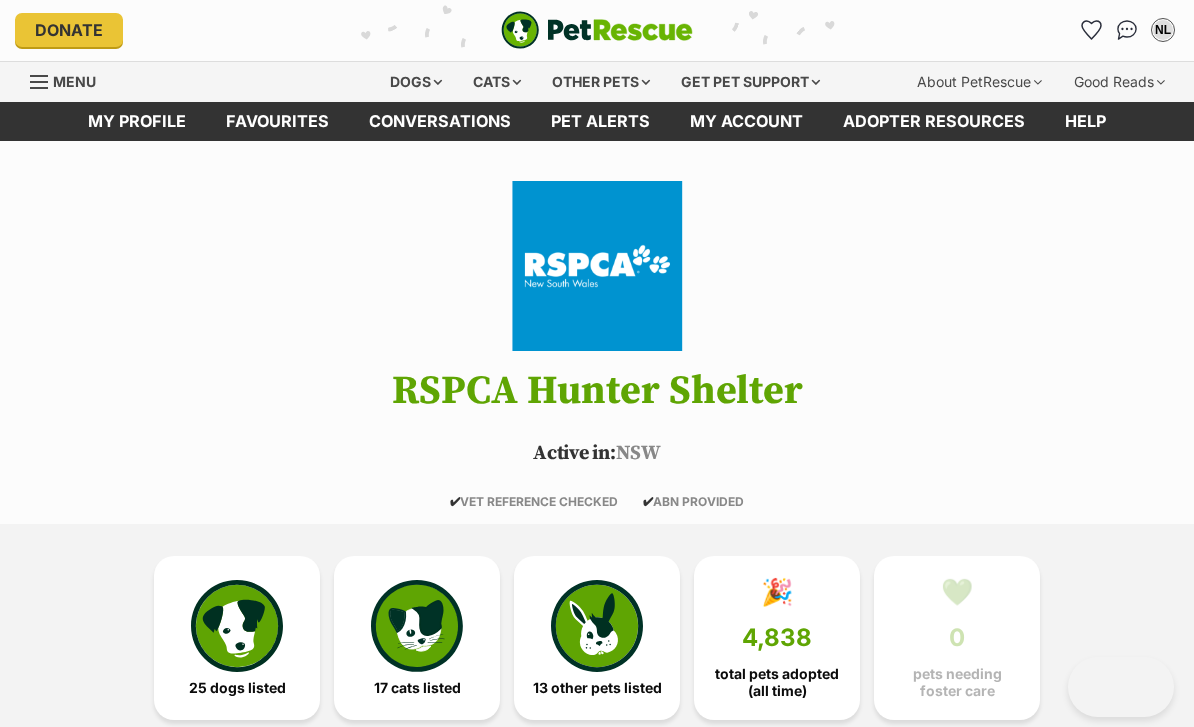scroll, scrollTop: 59, scrollLeft: 0, axis: vertical 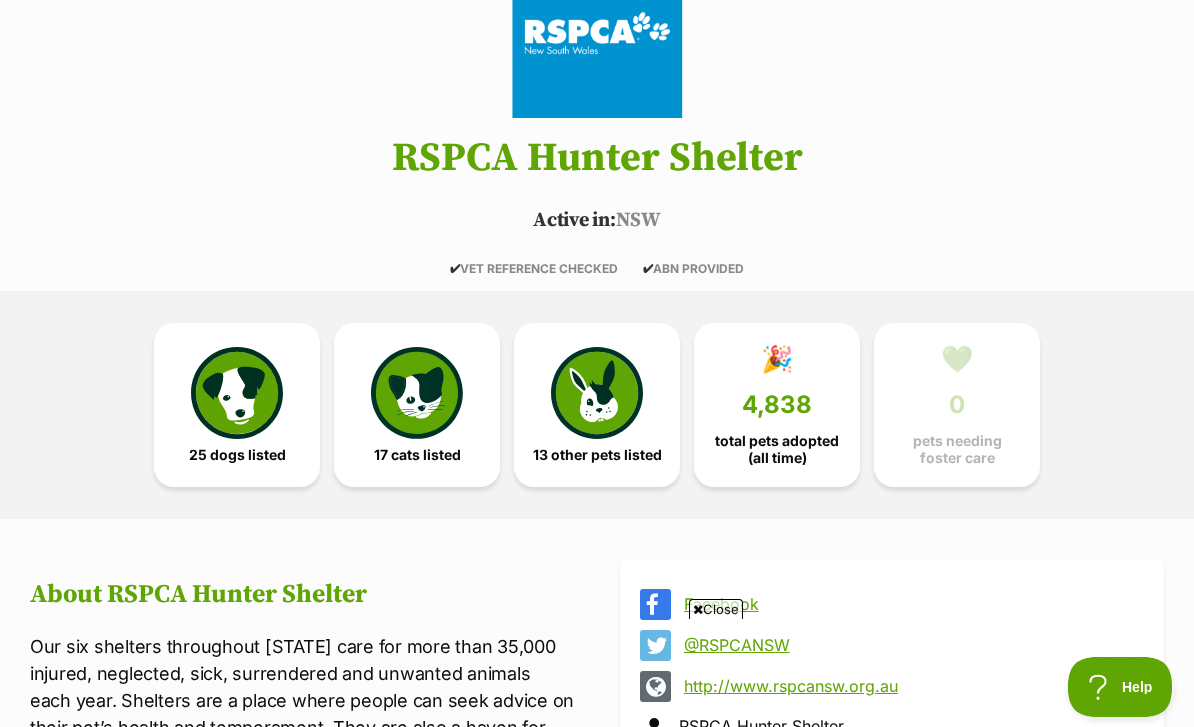click at bounding box center (417, 393) 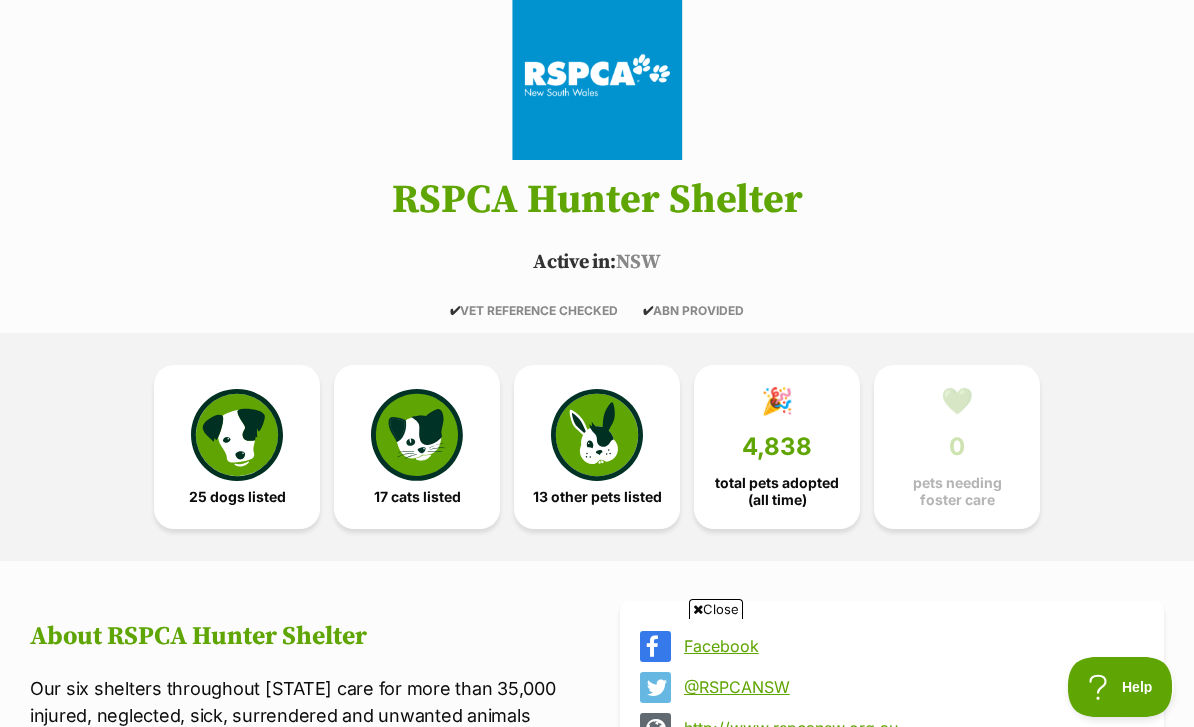 scroll, scrollTop: 168, scrollLeft: 0, axis: vertical 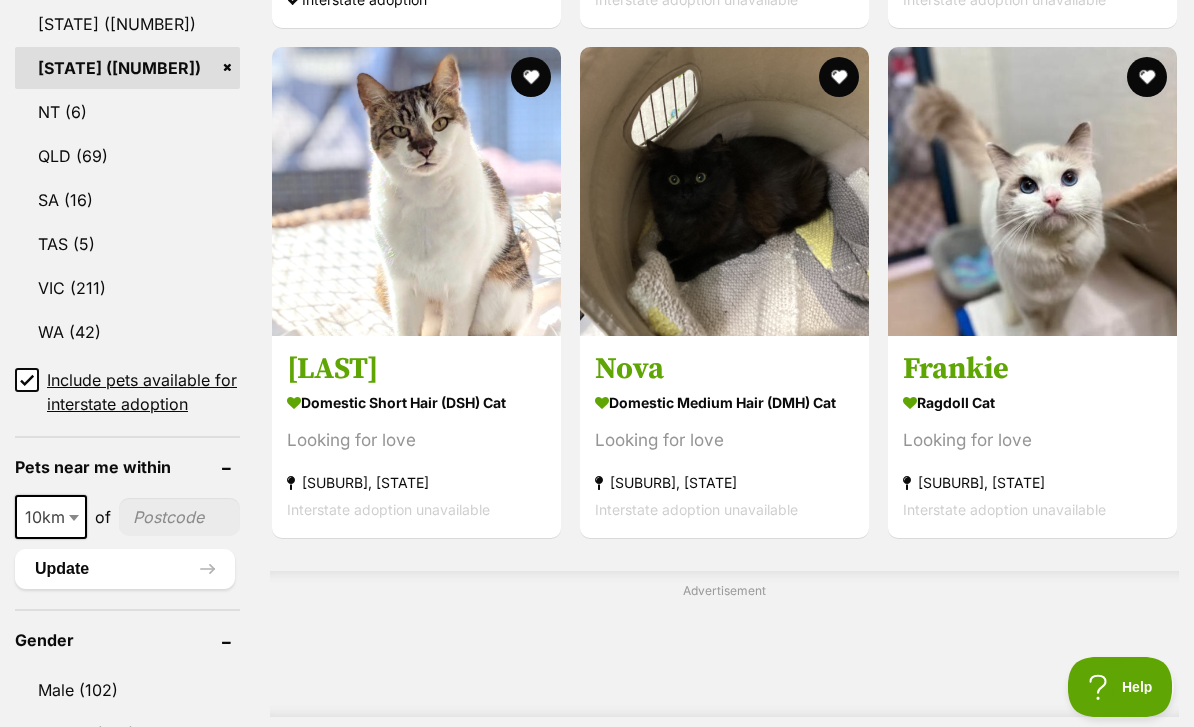 click at bounding box center [1147, 77] 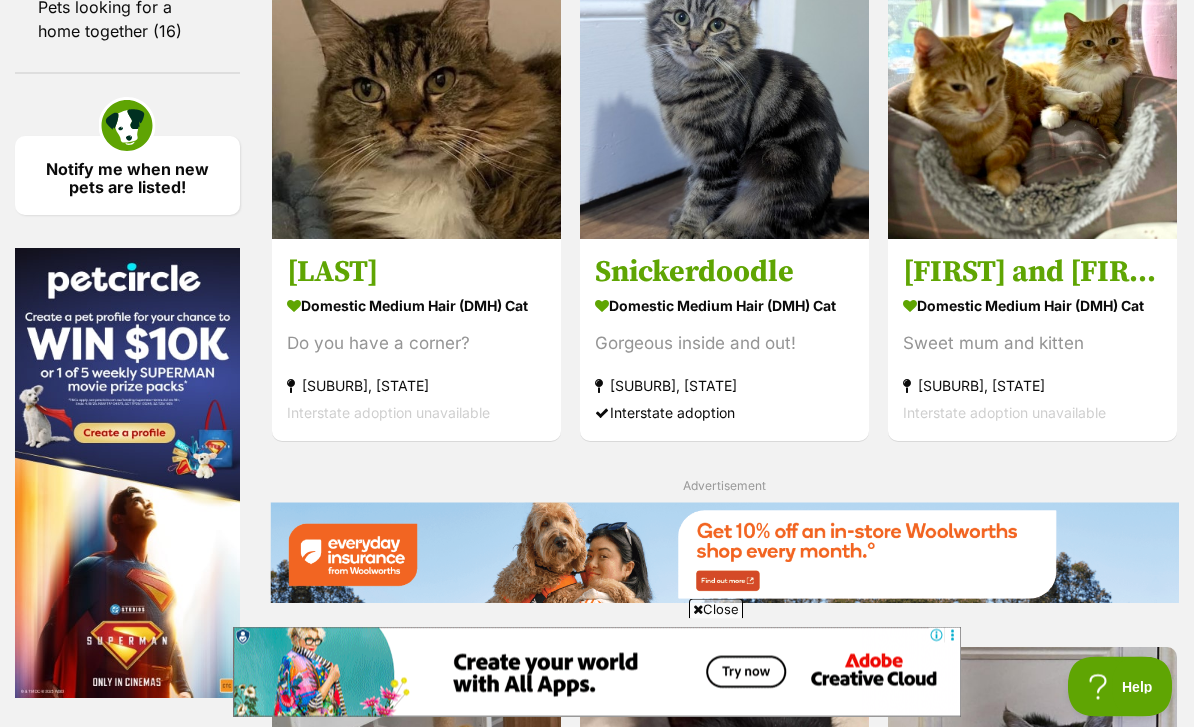 scroll, scrollTop: 0, scrollLeft: 0, axis: both 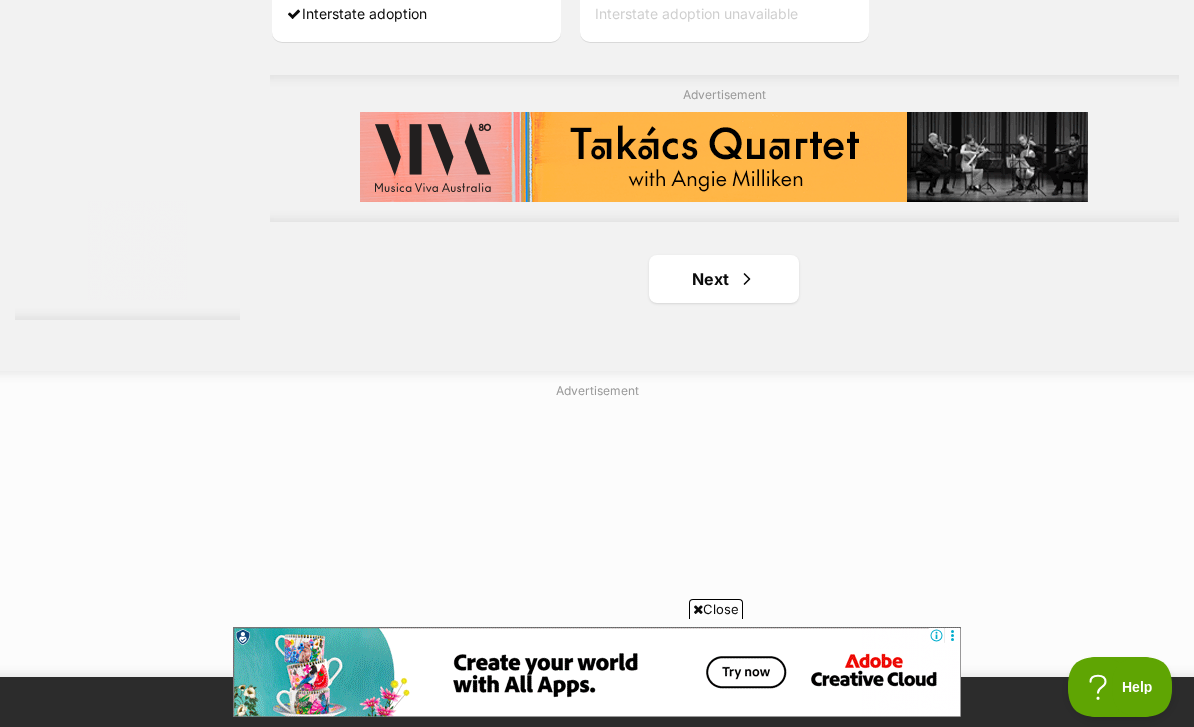 click on "Next" at bounding box center (724, 279) 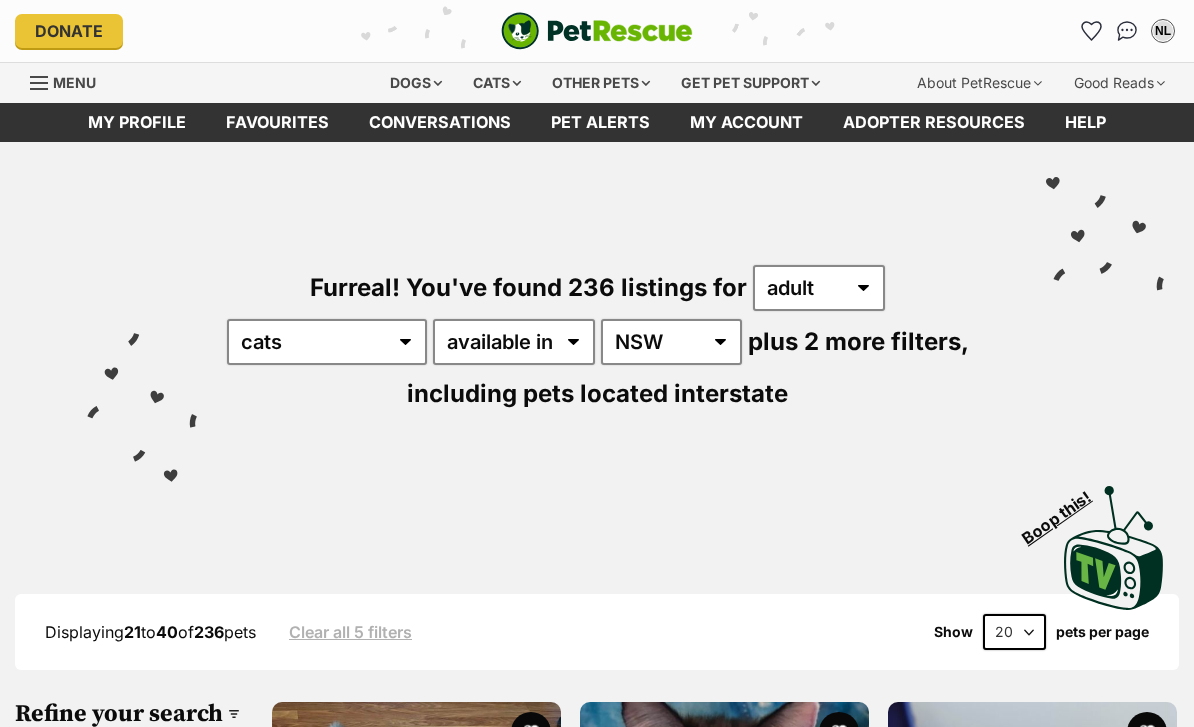 scroll, scrollTop: 0, scrollLeft: 0, axis: both 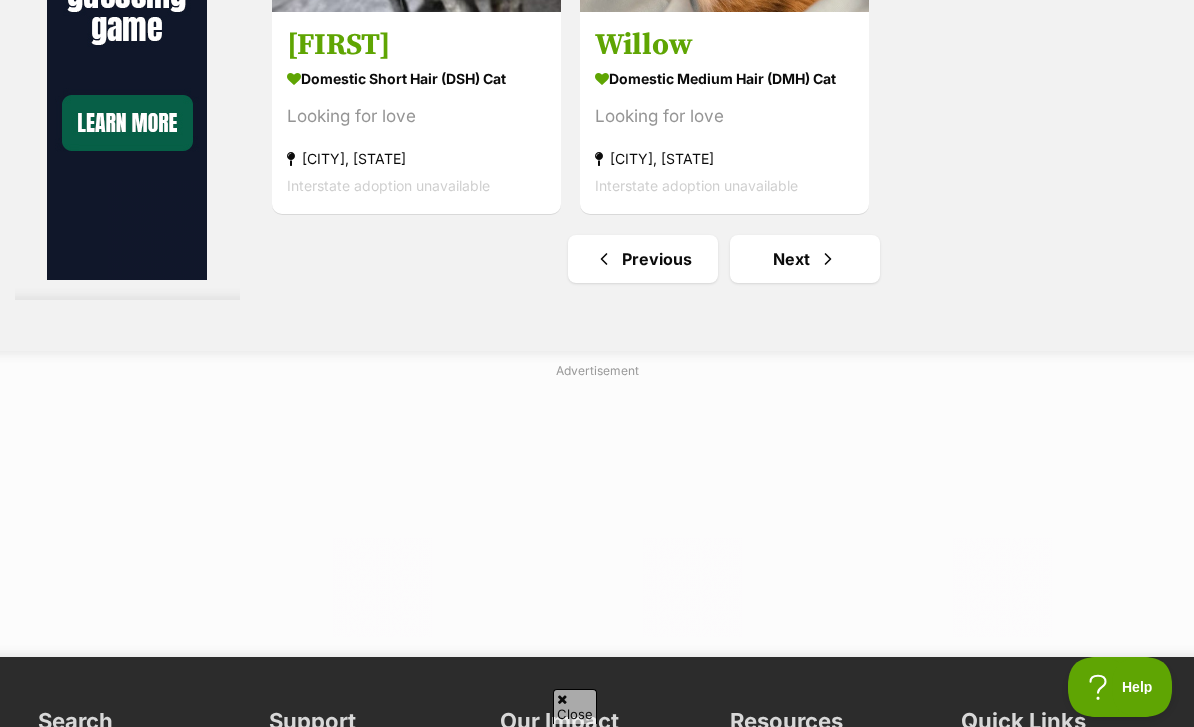 click on "Next" at bounding box center [805, 259] 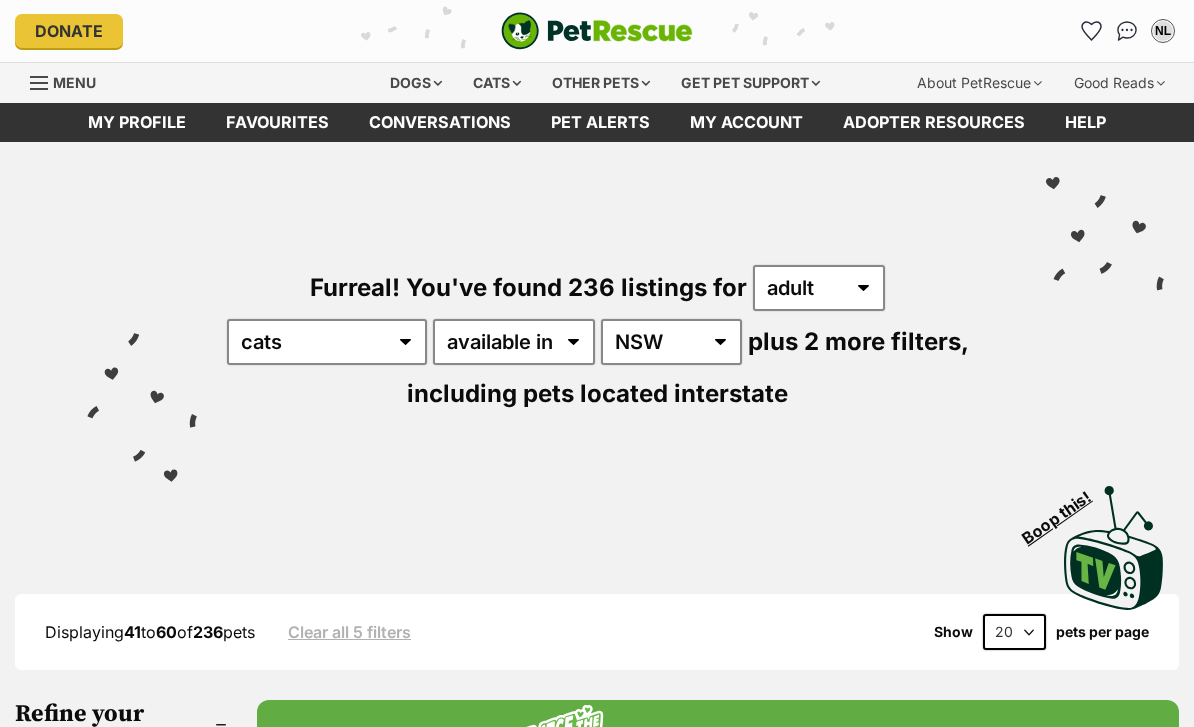 scroll, scrollTop: 0, scrollLeft: 0, axis: both 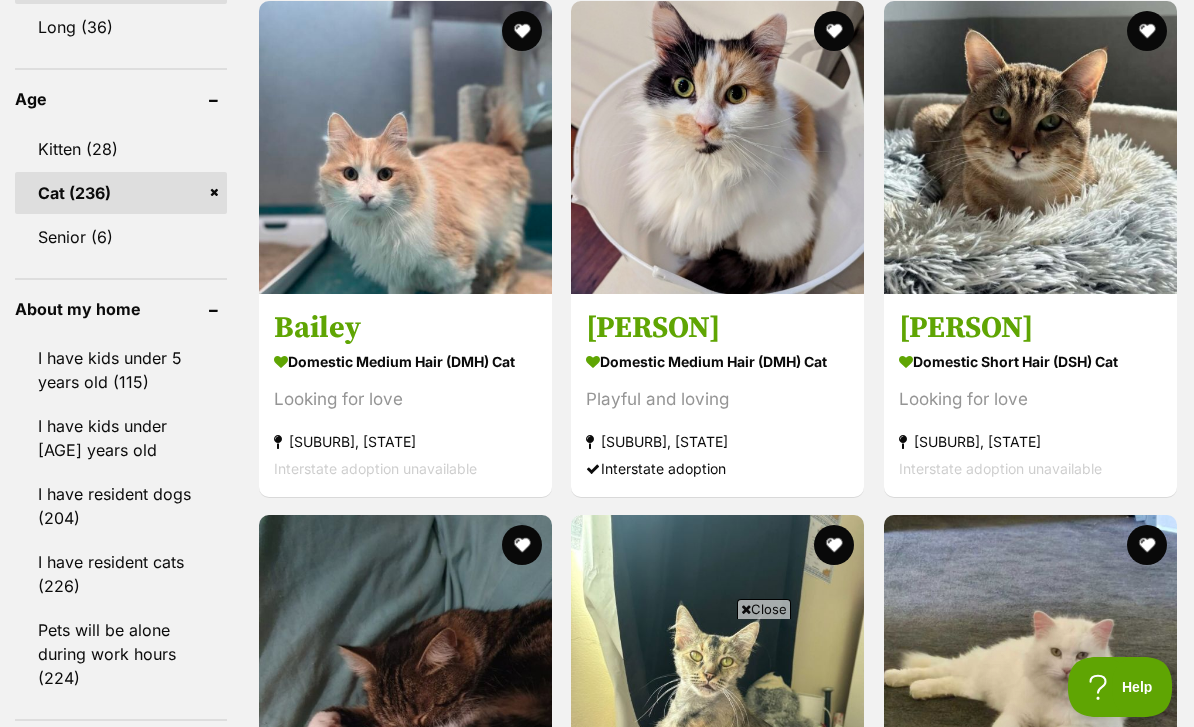 click on "Domestic Medium Hair (DMH) Cat" at bounding box center (405, 360) 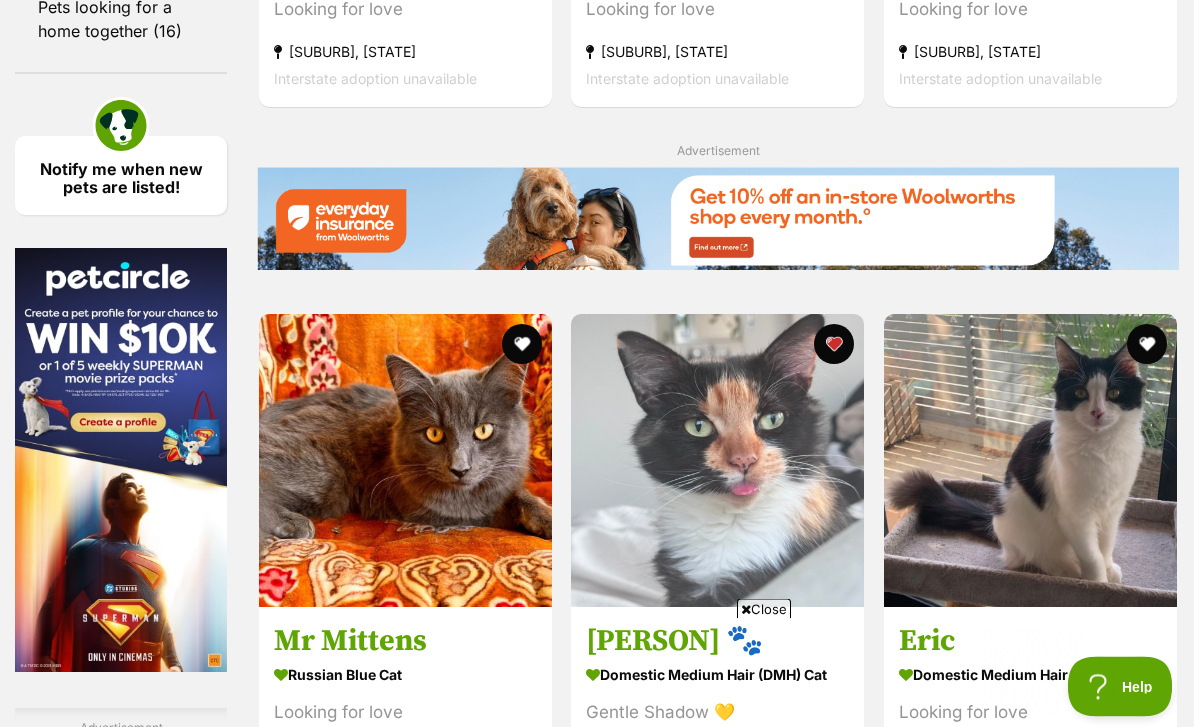 scroll, scrollTop: 0, scrollLeft: 0, axis: both 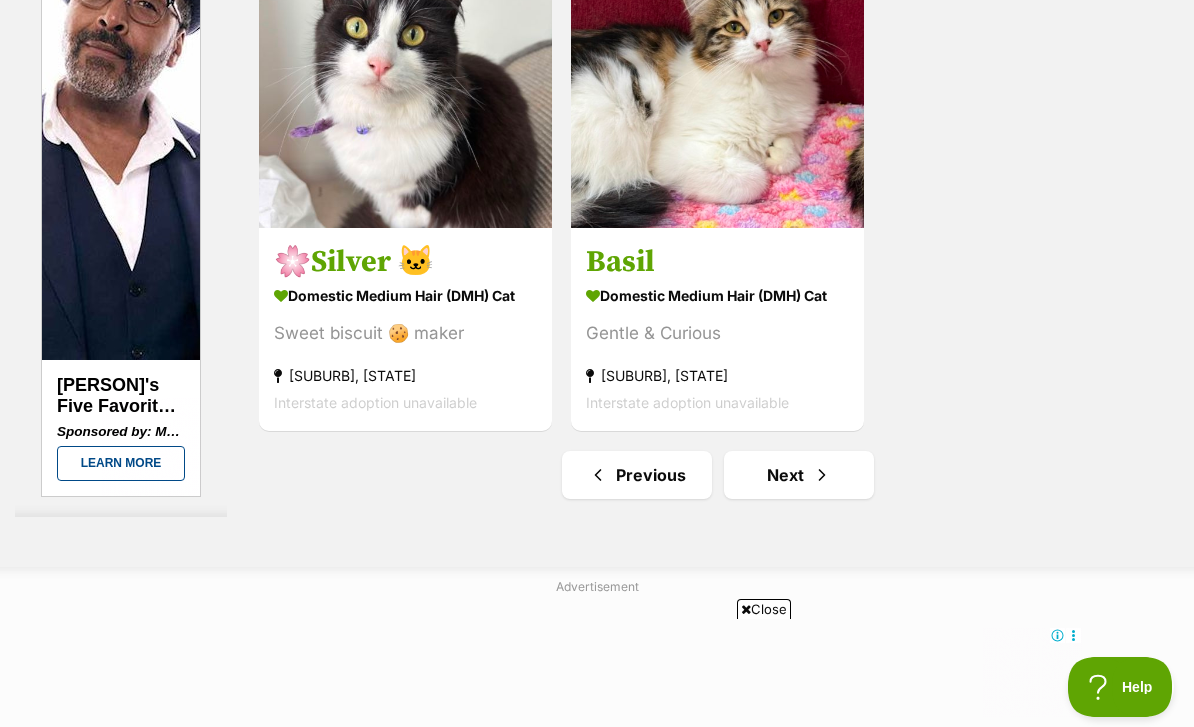click on "Next" at bounding box center (799, 475) 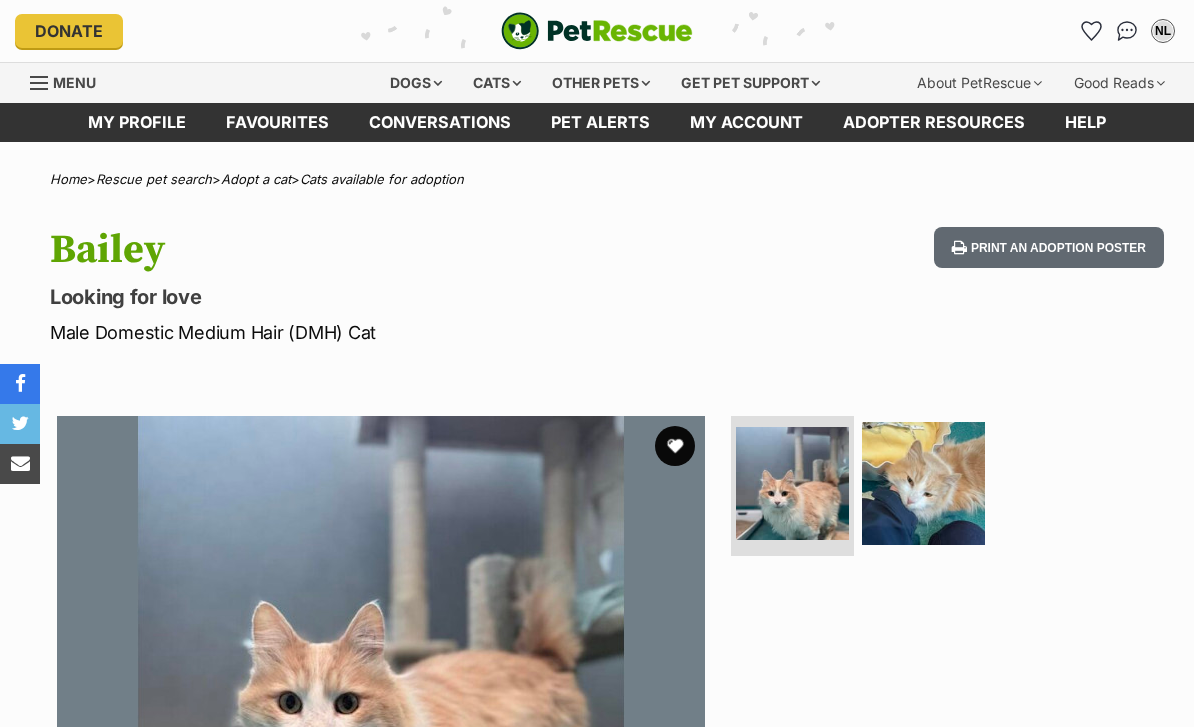 scroll, scrollTop: 0, scrollLeft: 0, axis: both 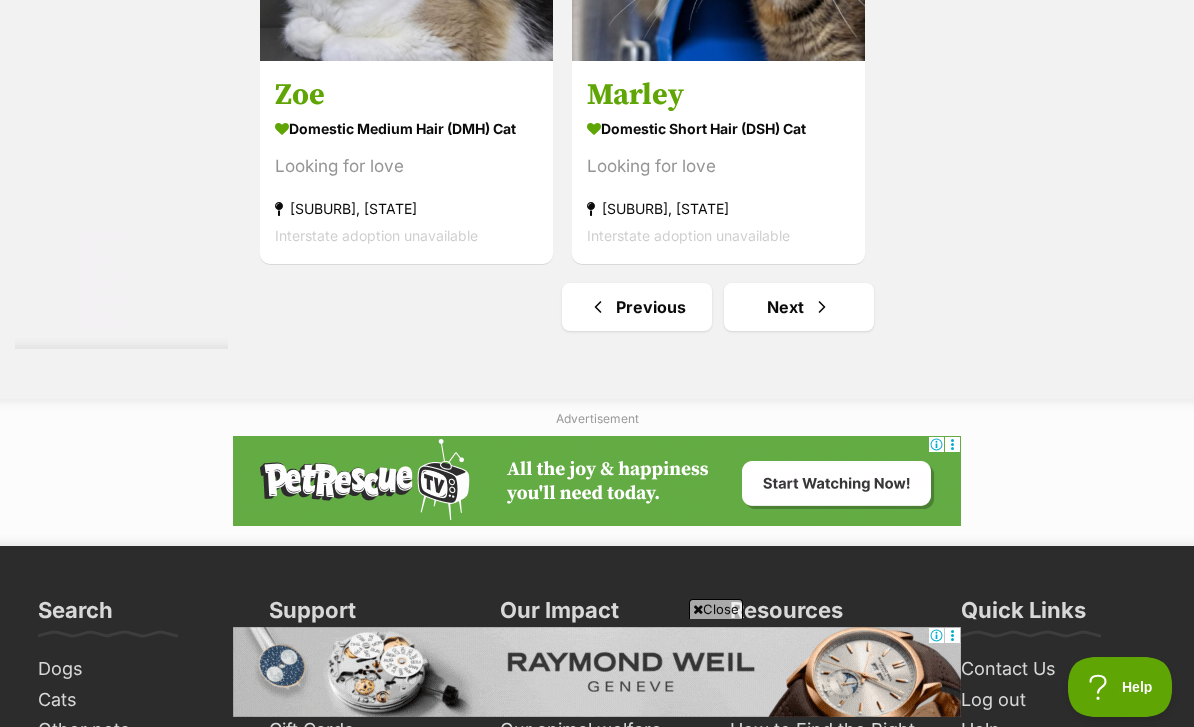 click at bounding box center [822, 307] 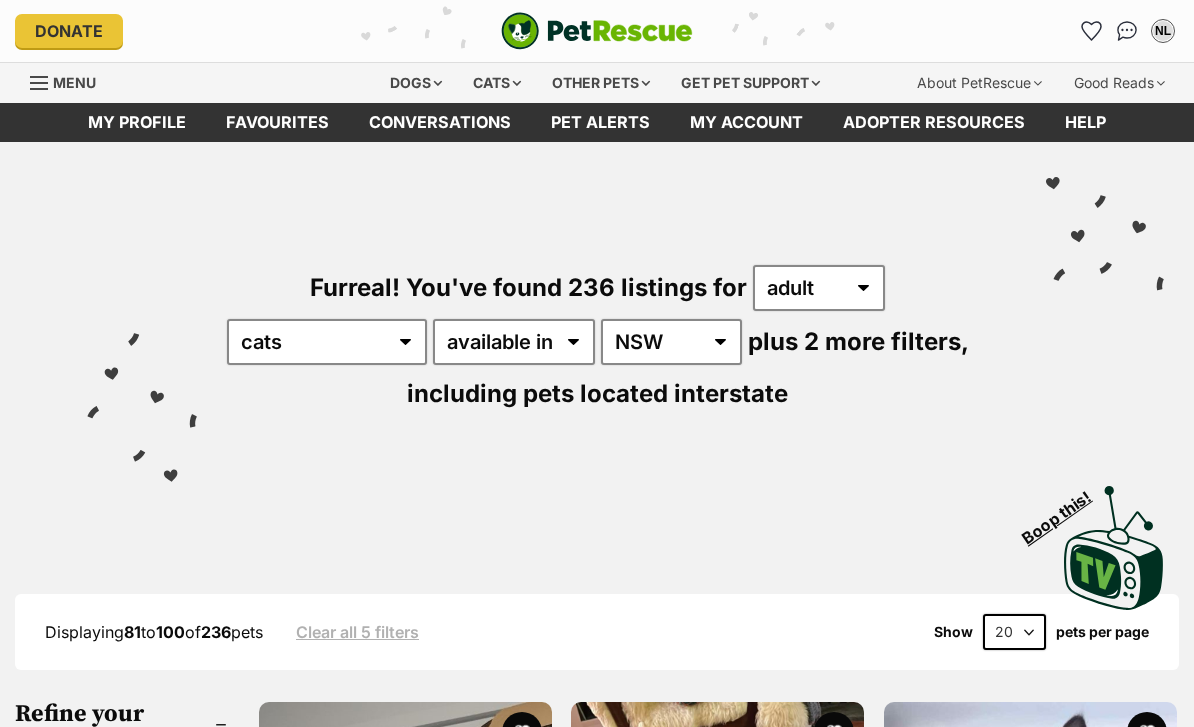 scroll, scrollTop: 0, scrollLeft: 0, axis: both 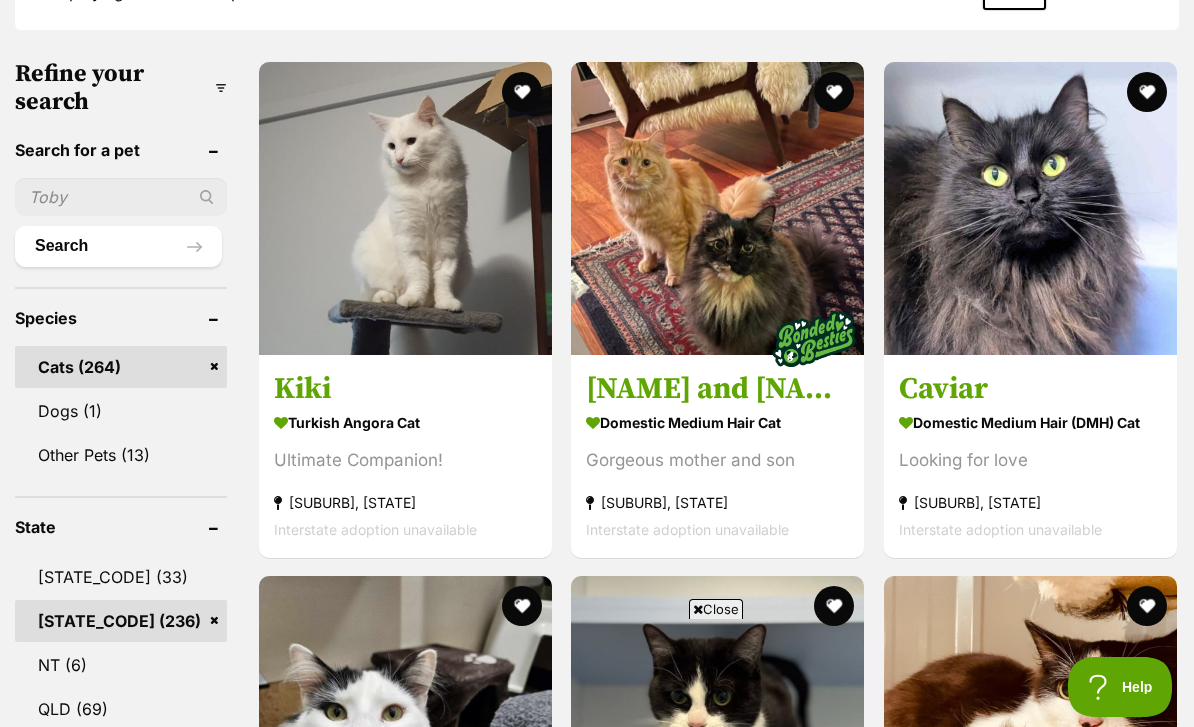 click at bounding box center [1147, 92] 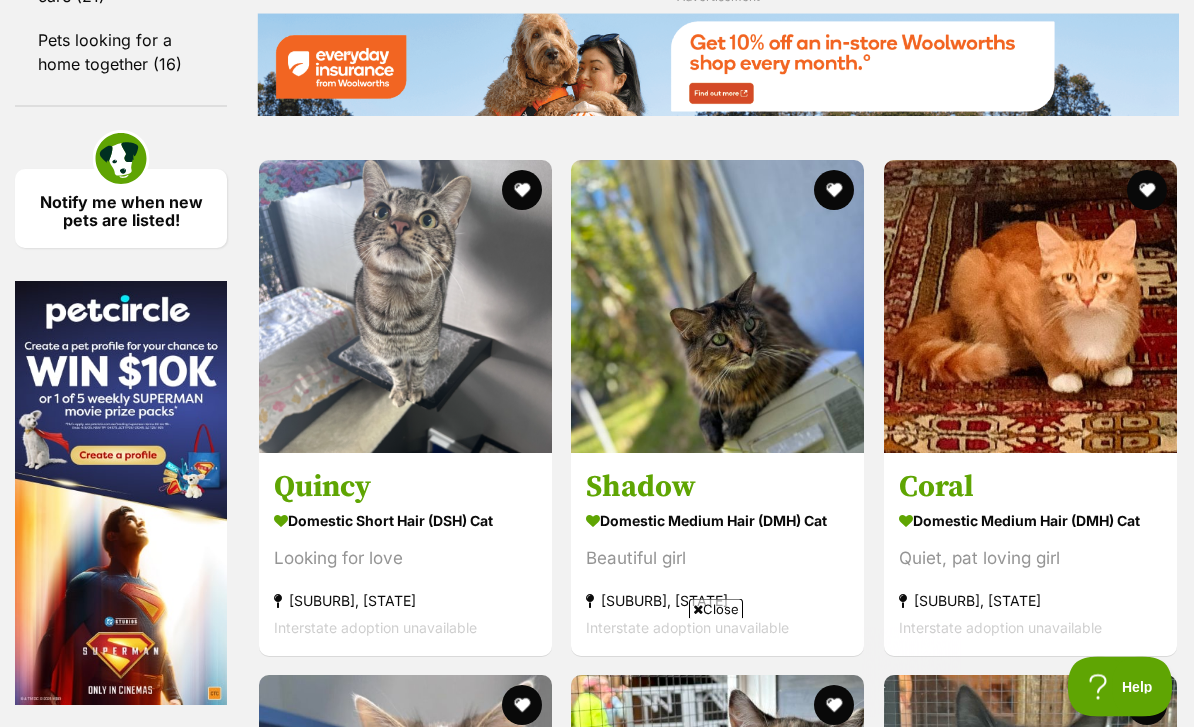scroll, scrollTop: 2995, scrollLeft: 0, axis: vertical 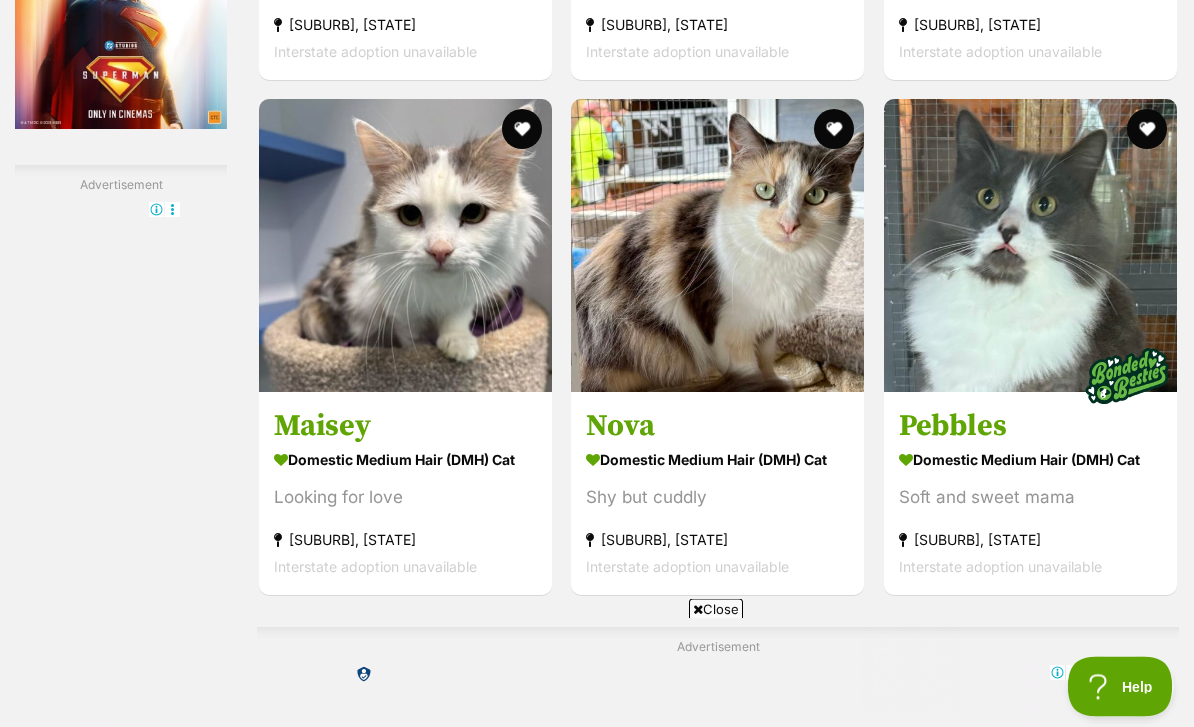 click at bounding box center (835, 130) 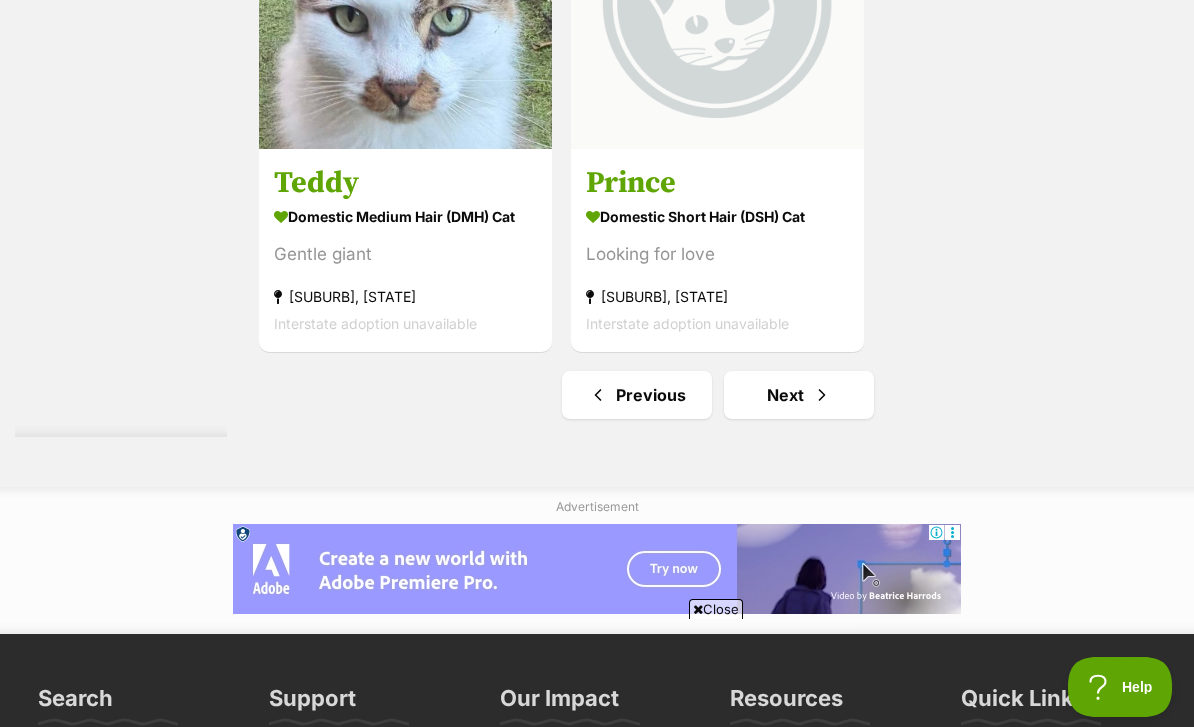 scroll, scrollTop: 4531, scrollLeft: 0, axis: vertical 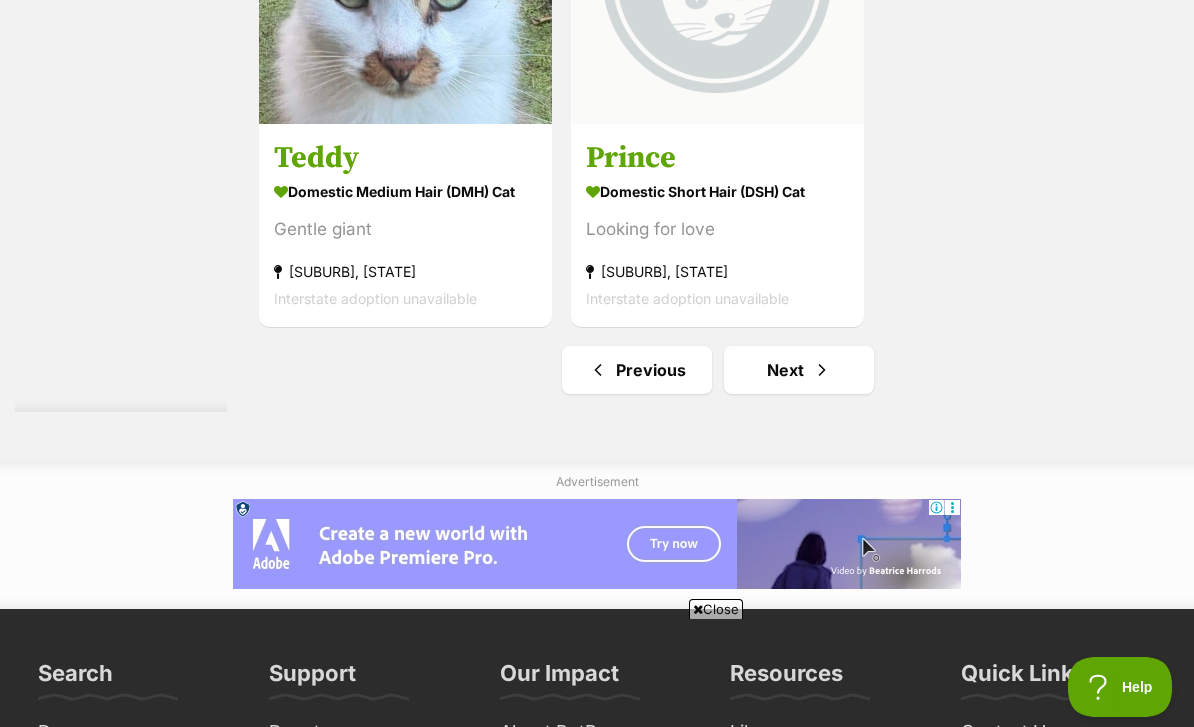 click at bounding box center [822, 370] 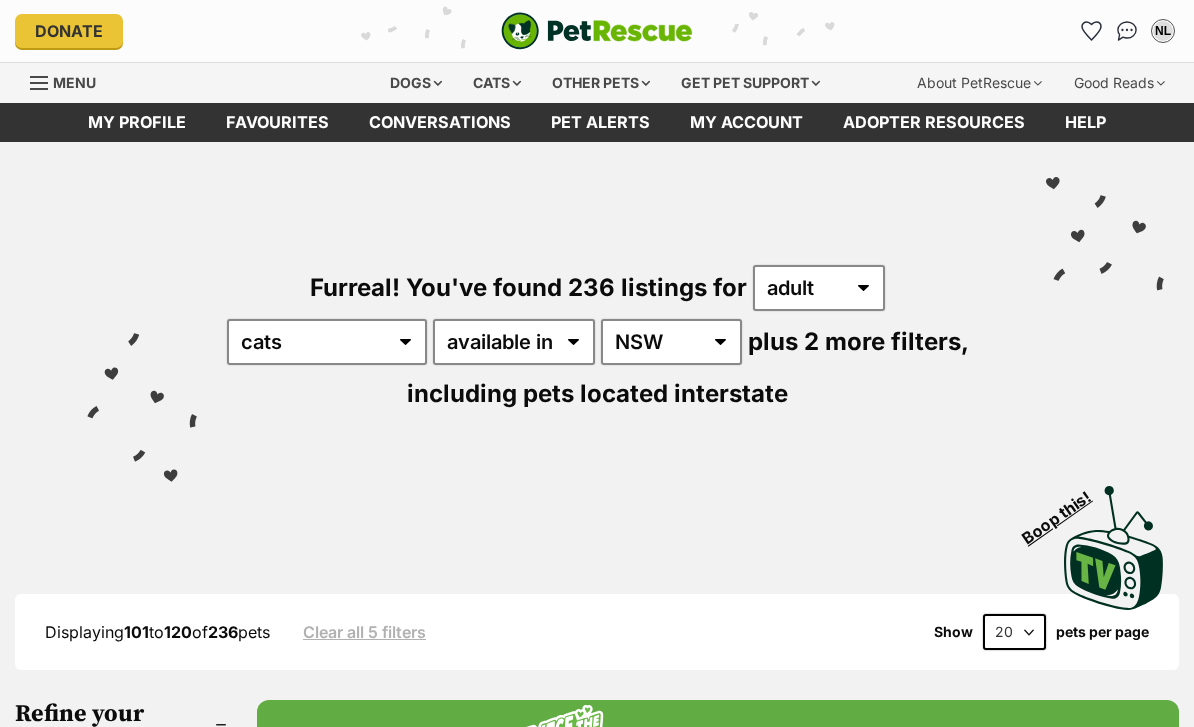 scroll, scrollTop: 0, scrollLeft: 0, axis: both 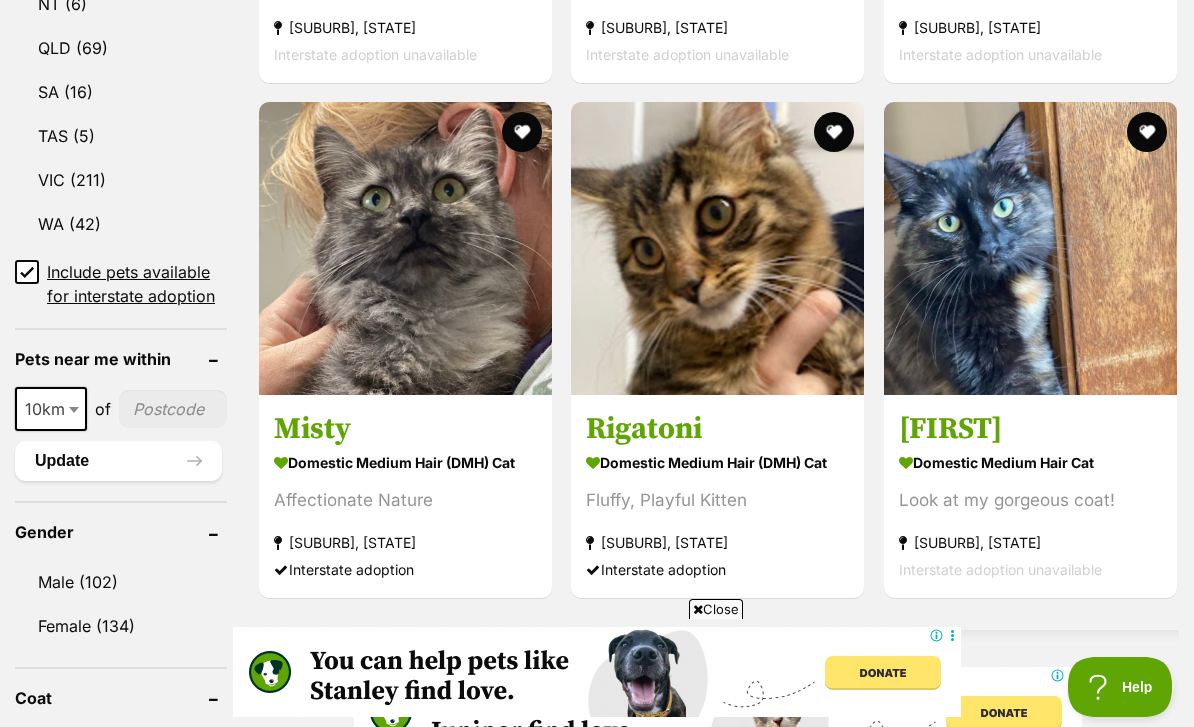 click at bounding box center [522, 132] 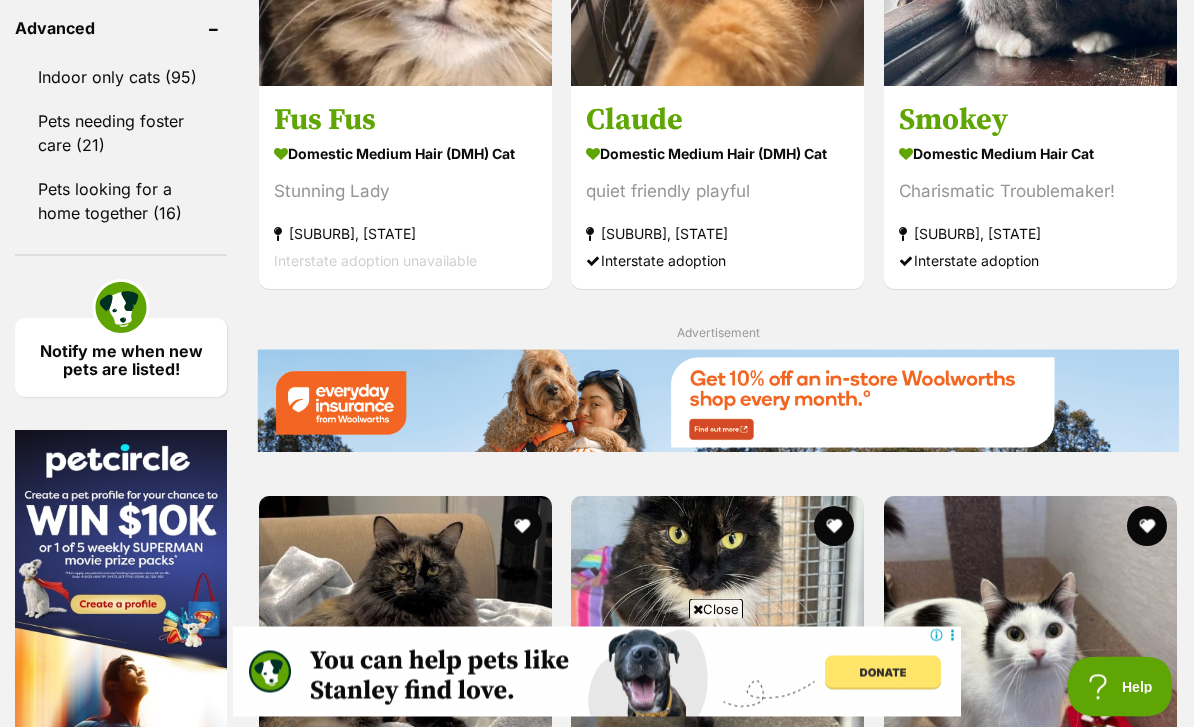scroll, scrollTop: 0, scrollLeft: 0, axis: both 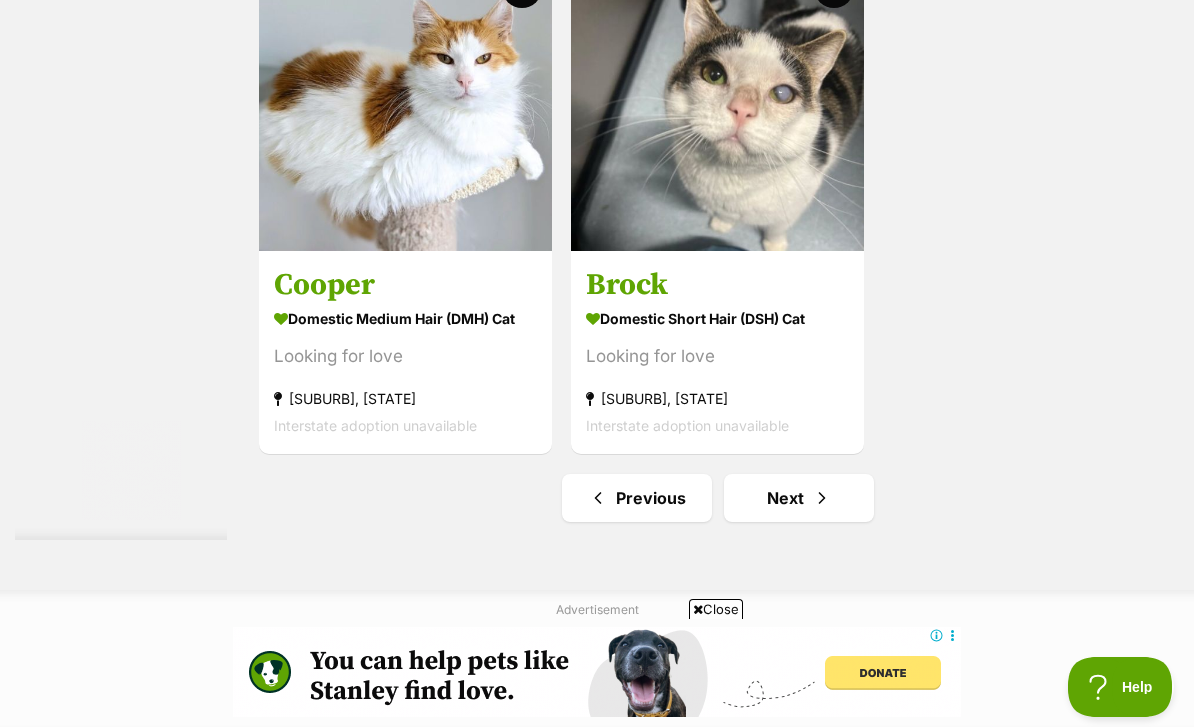 click on "Next" at bounding box center [799, 498] 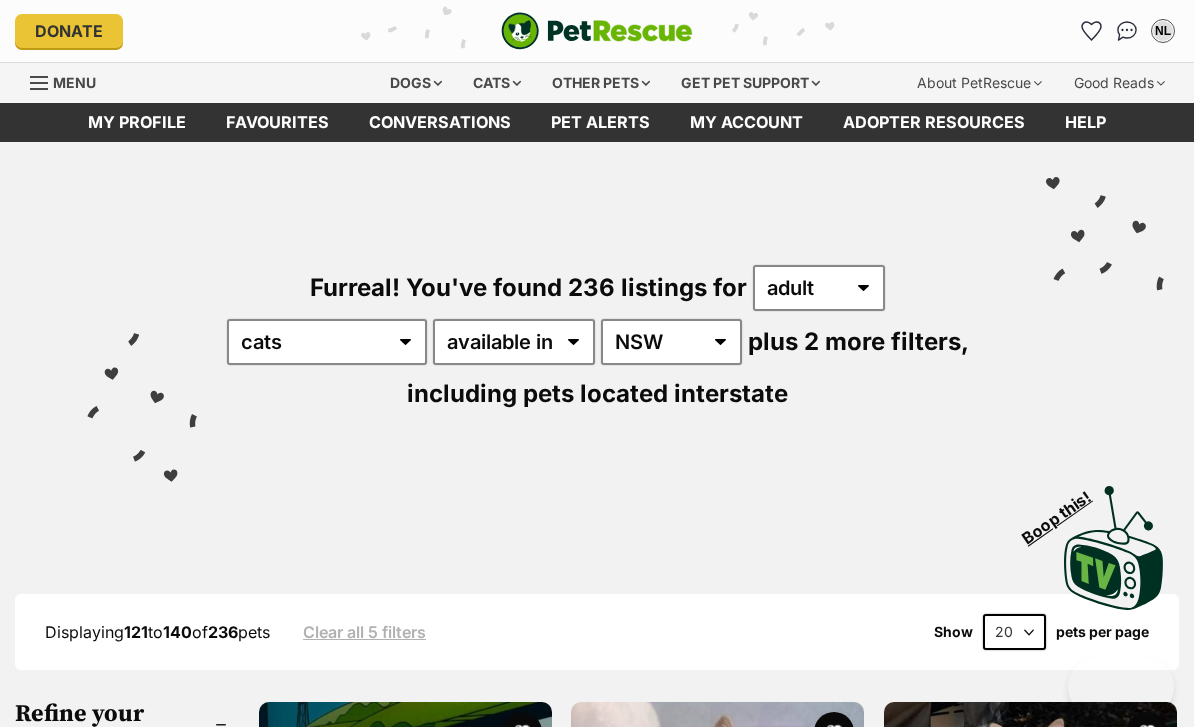 scroll, scrollTop: 235, scrollLeft: 0, axis: vertical 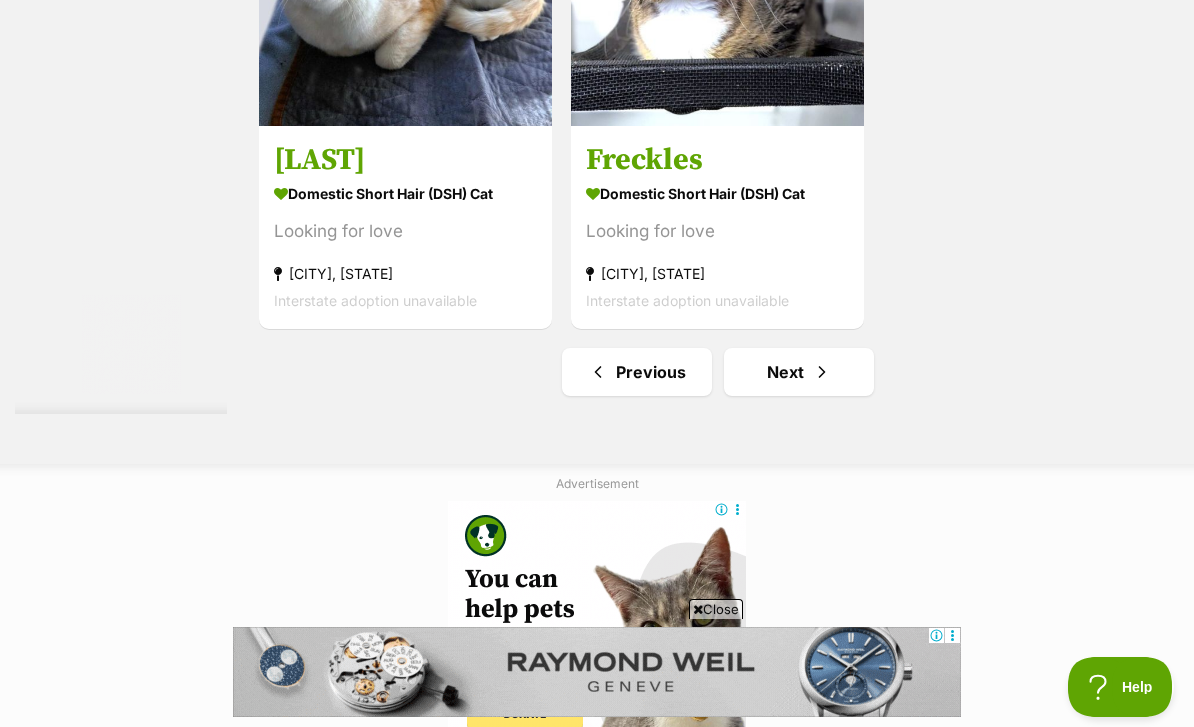 click at bounding box center (822, 372) 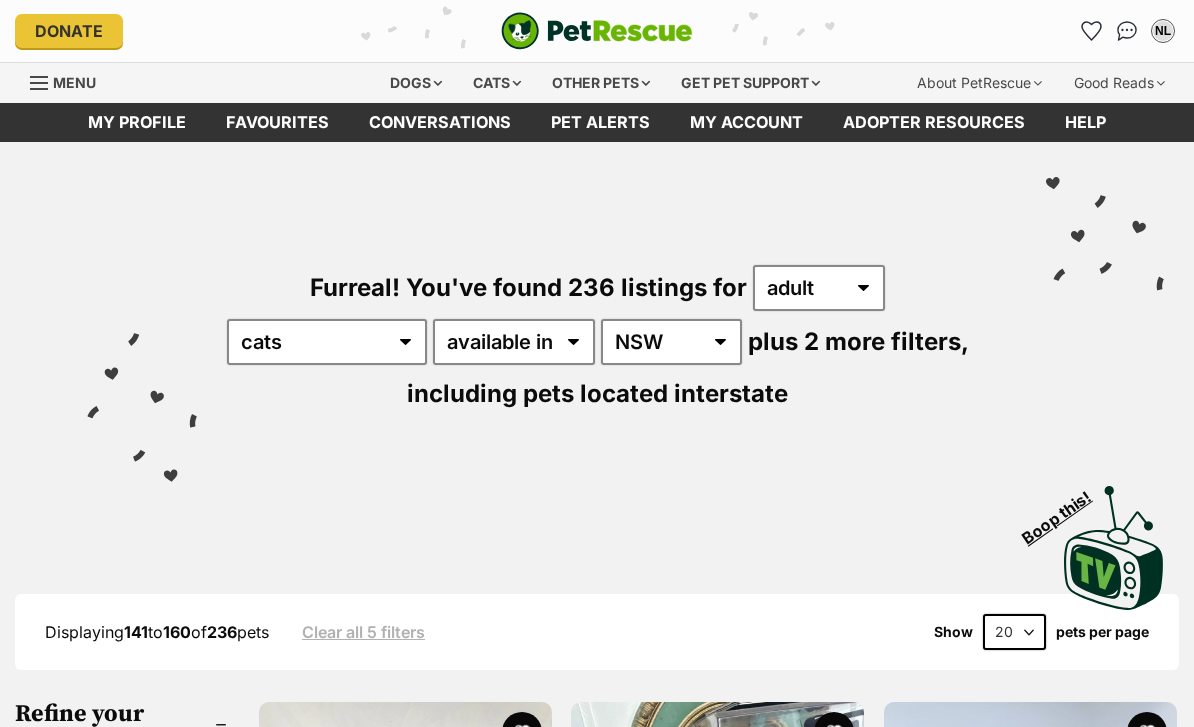 scroll, scrollTop: 0, scrollLeft: 0, axis: both 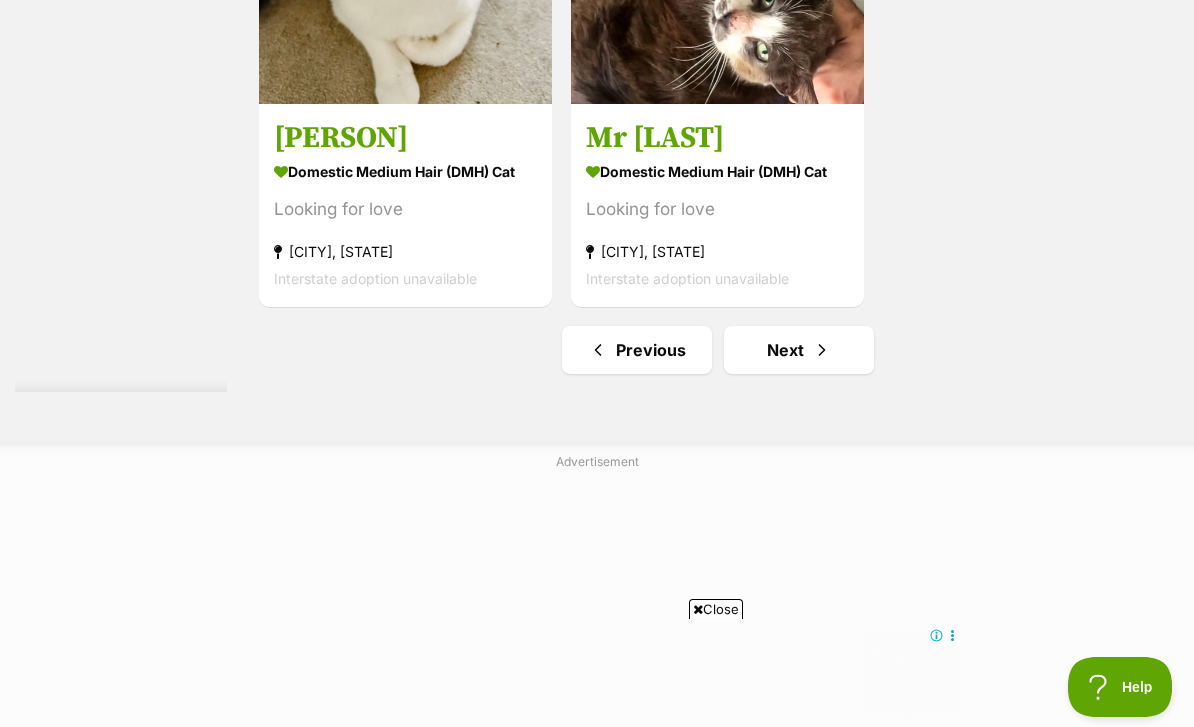 click at bounding box center [822, 350] 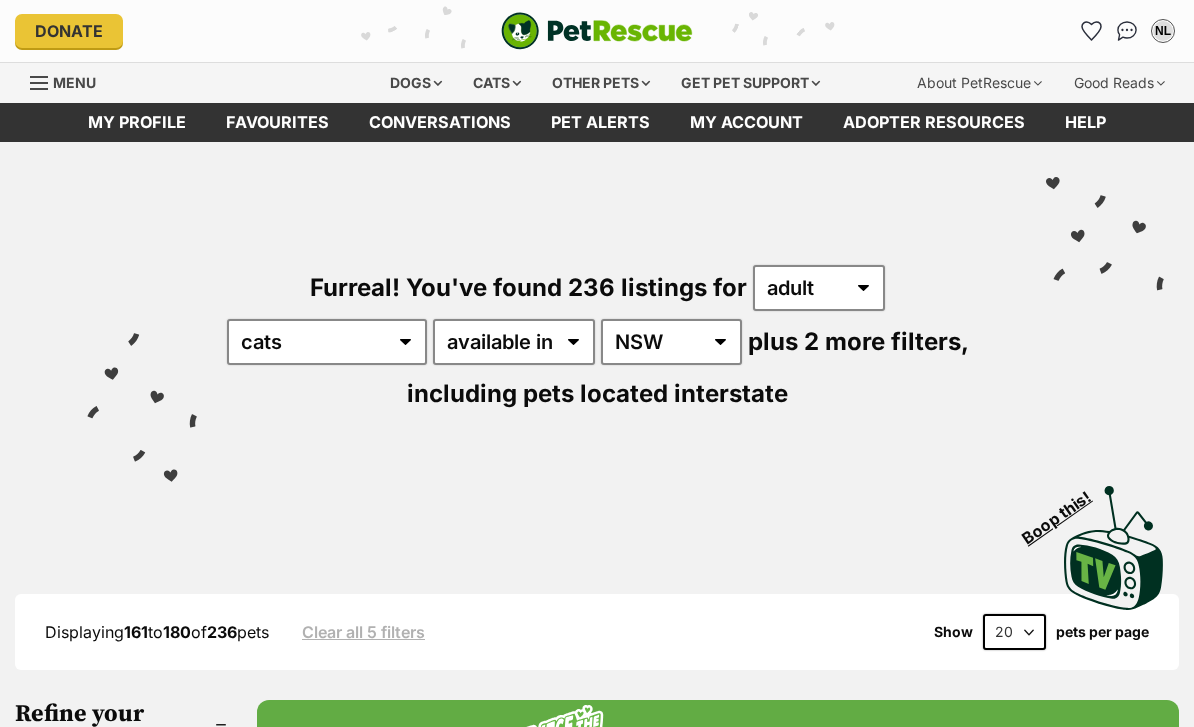 scroll, scrollTop: 0, scrollLeft: 0, axis: both 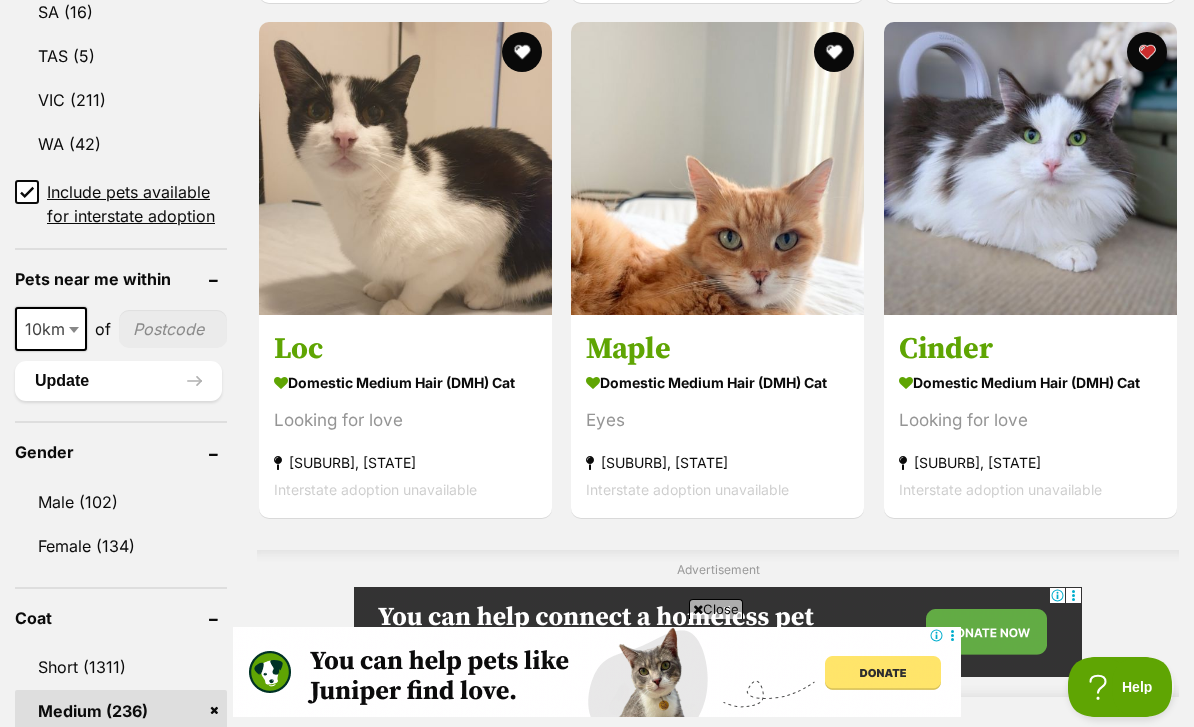 click at bounding box center [1030, 168] 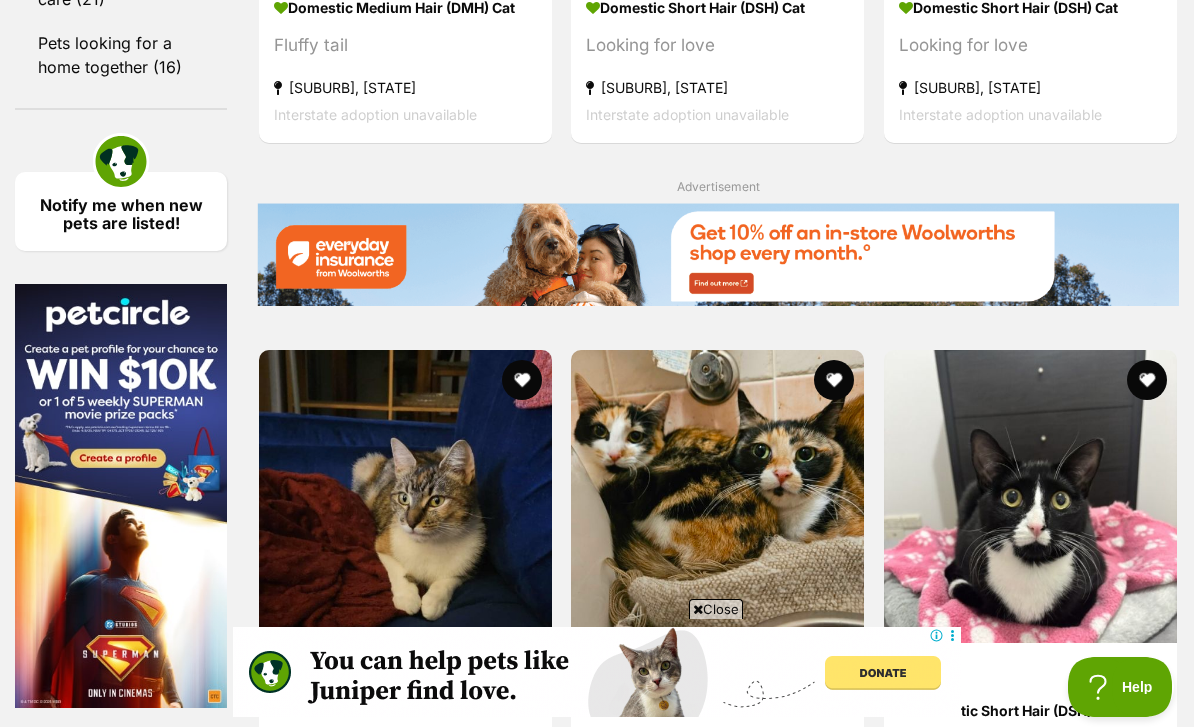 scroll, scrollTop: 3023, scrollLeft: 0, axis: vertical 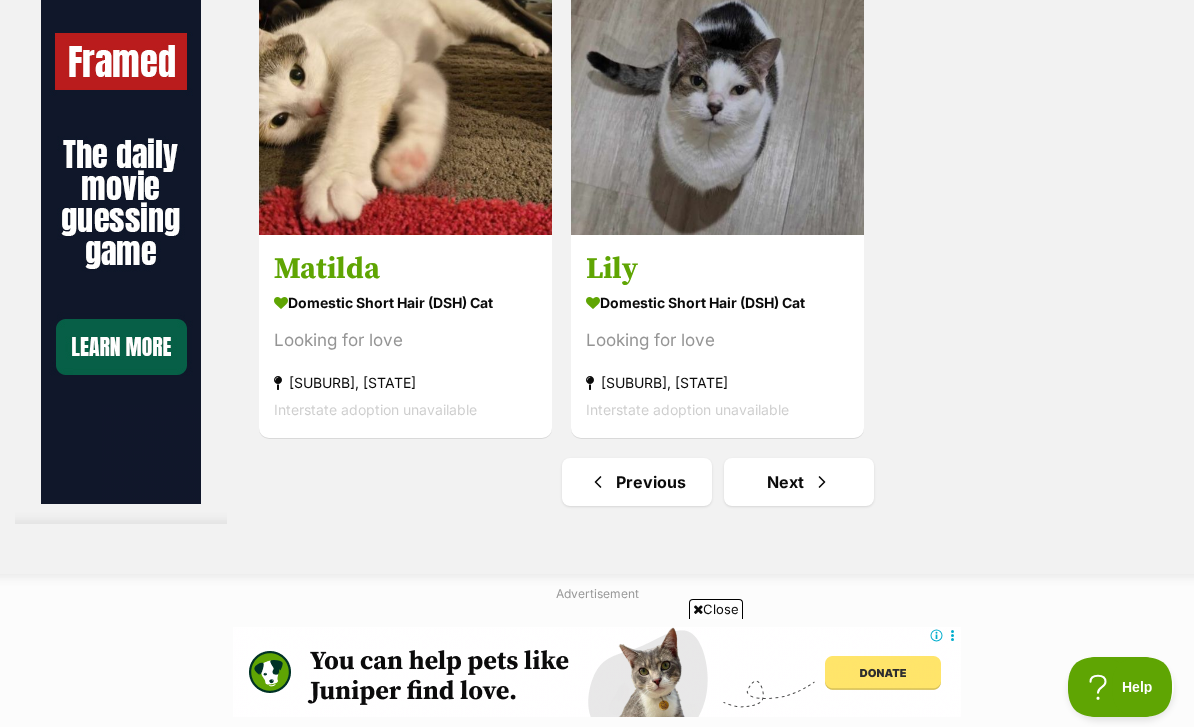 click at bounding box center (822, 482) 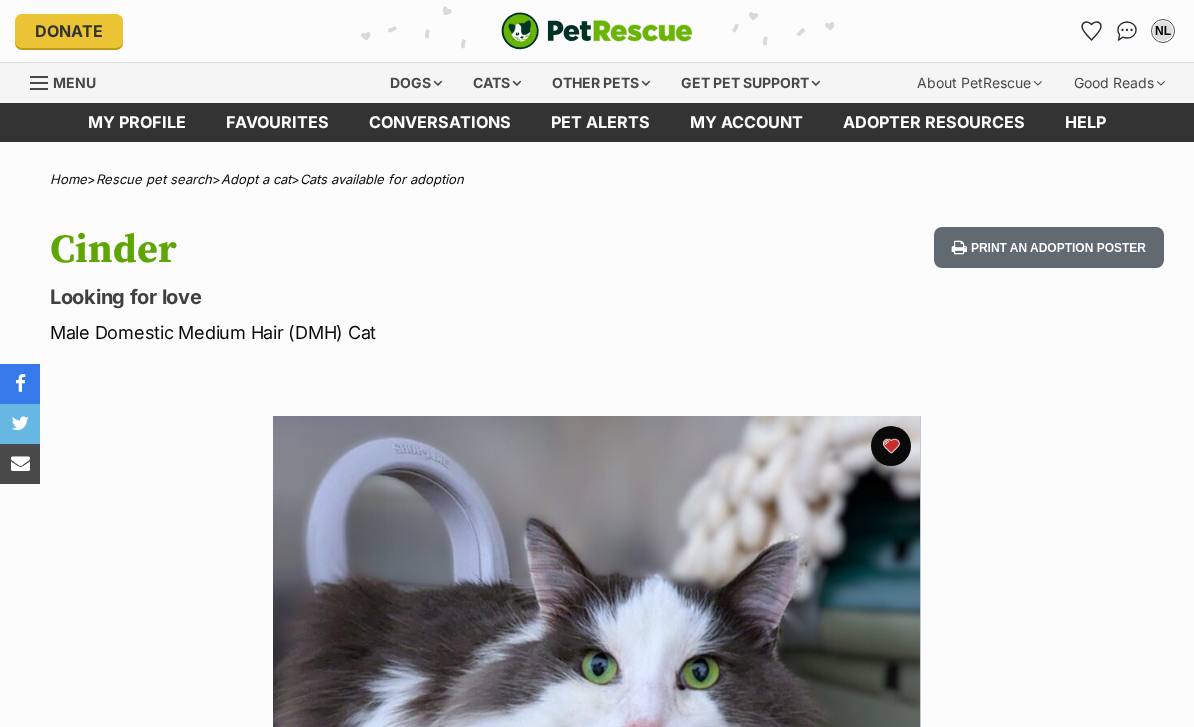 scroll, scrollTop: 12, scrollLeft: 0, axis: vertical 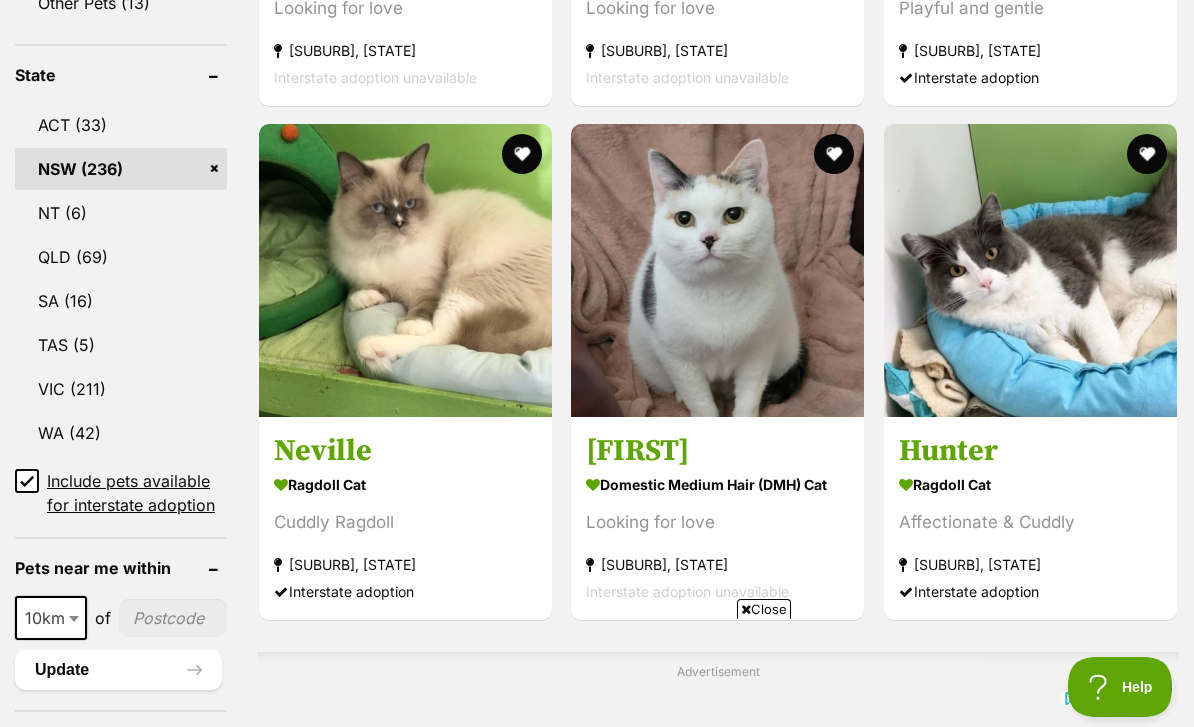 click at bounding box center [522, 154] 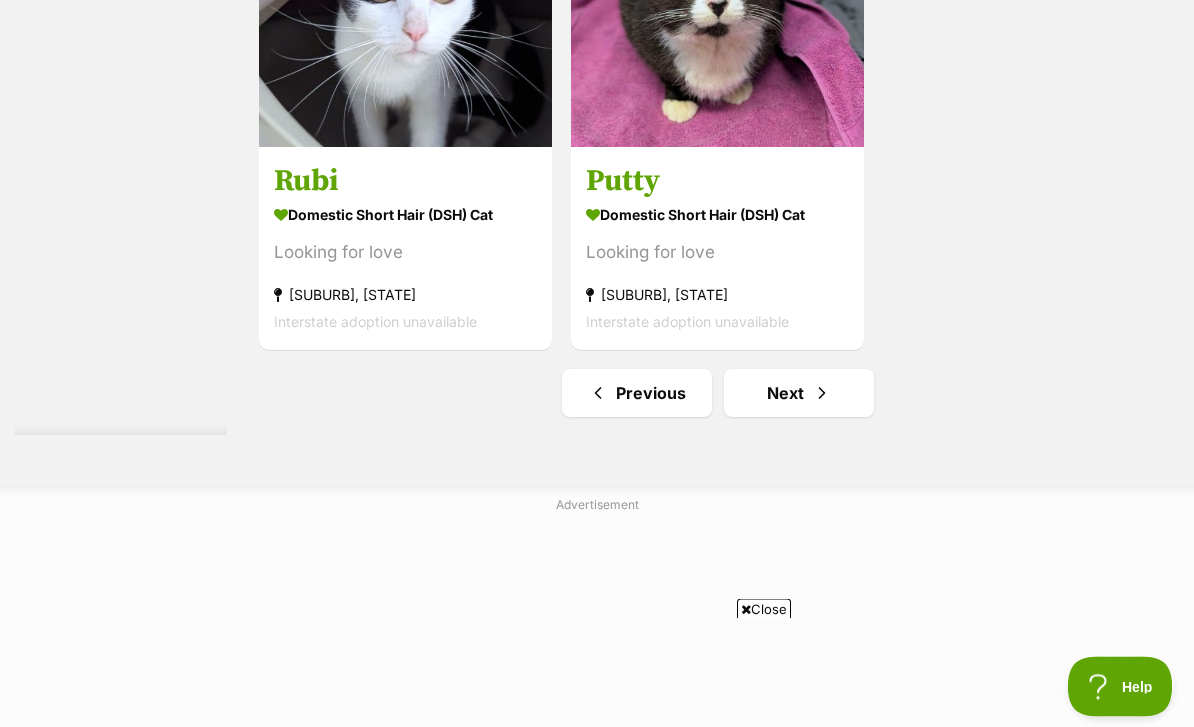 scroll, scrollTop: 4507, scrollLeft: 0, axis: vertical 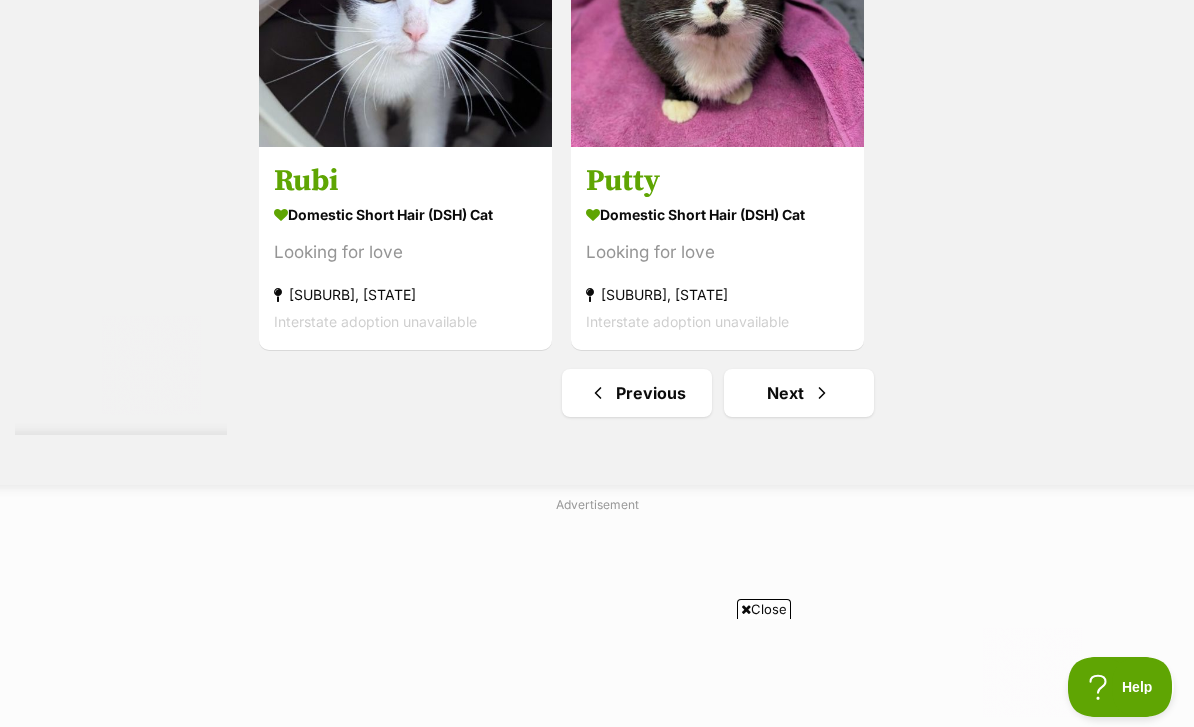 click on "Next" at bounding box center [799, 393] 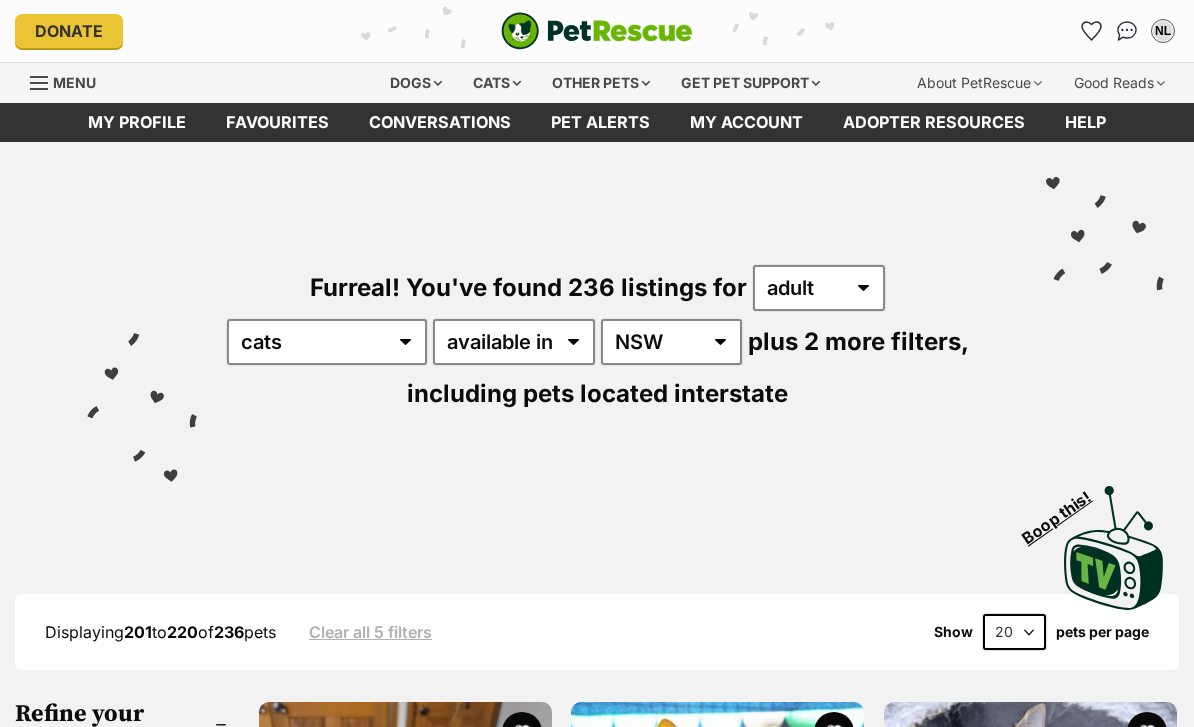 scroll, scrollTop: 0, scrollLeft: 0, axis: both 